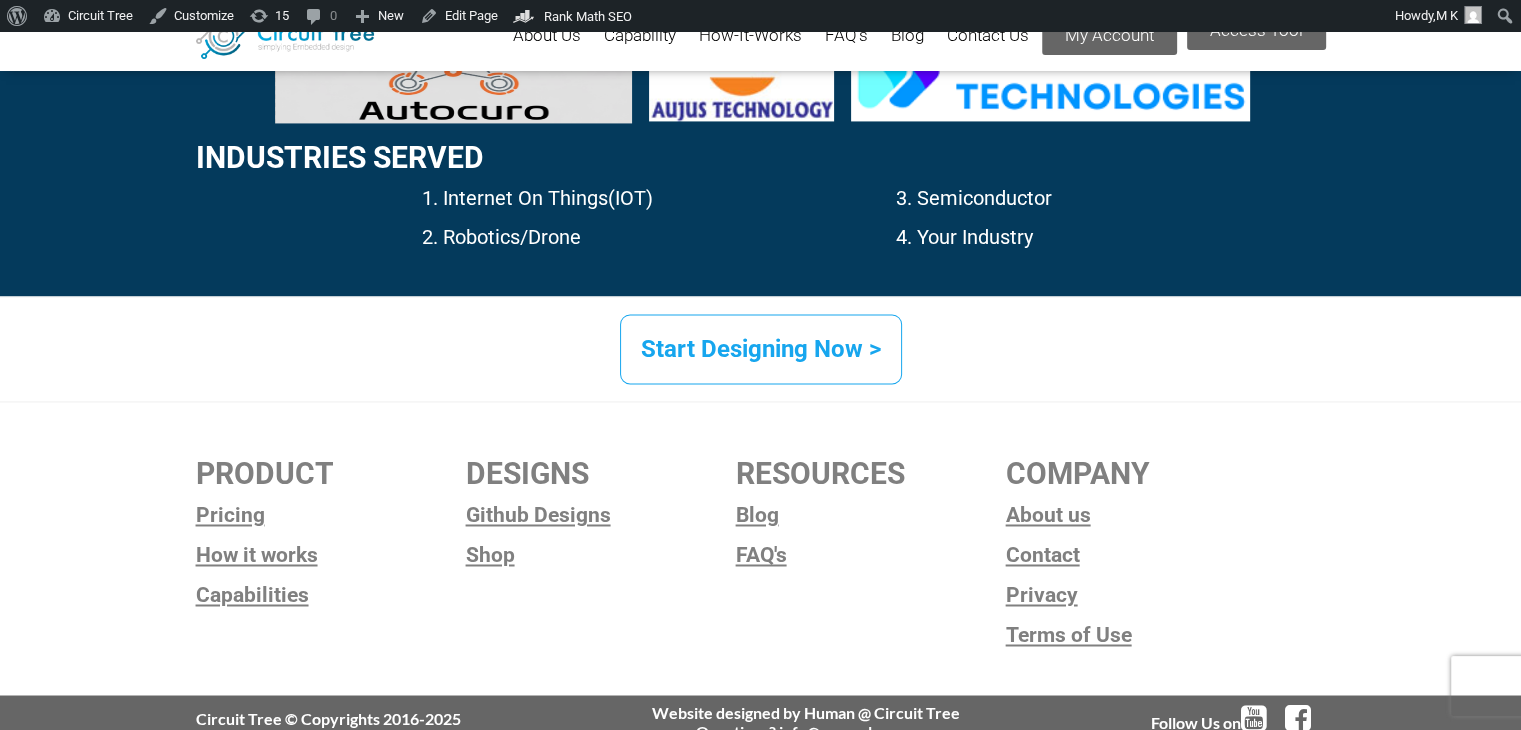 scroll, scrollTop: 3148, scrollLeft: 0, axis: vertical 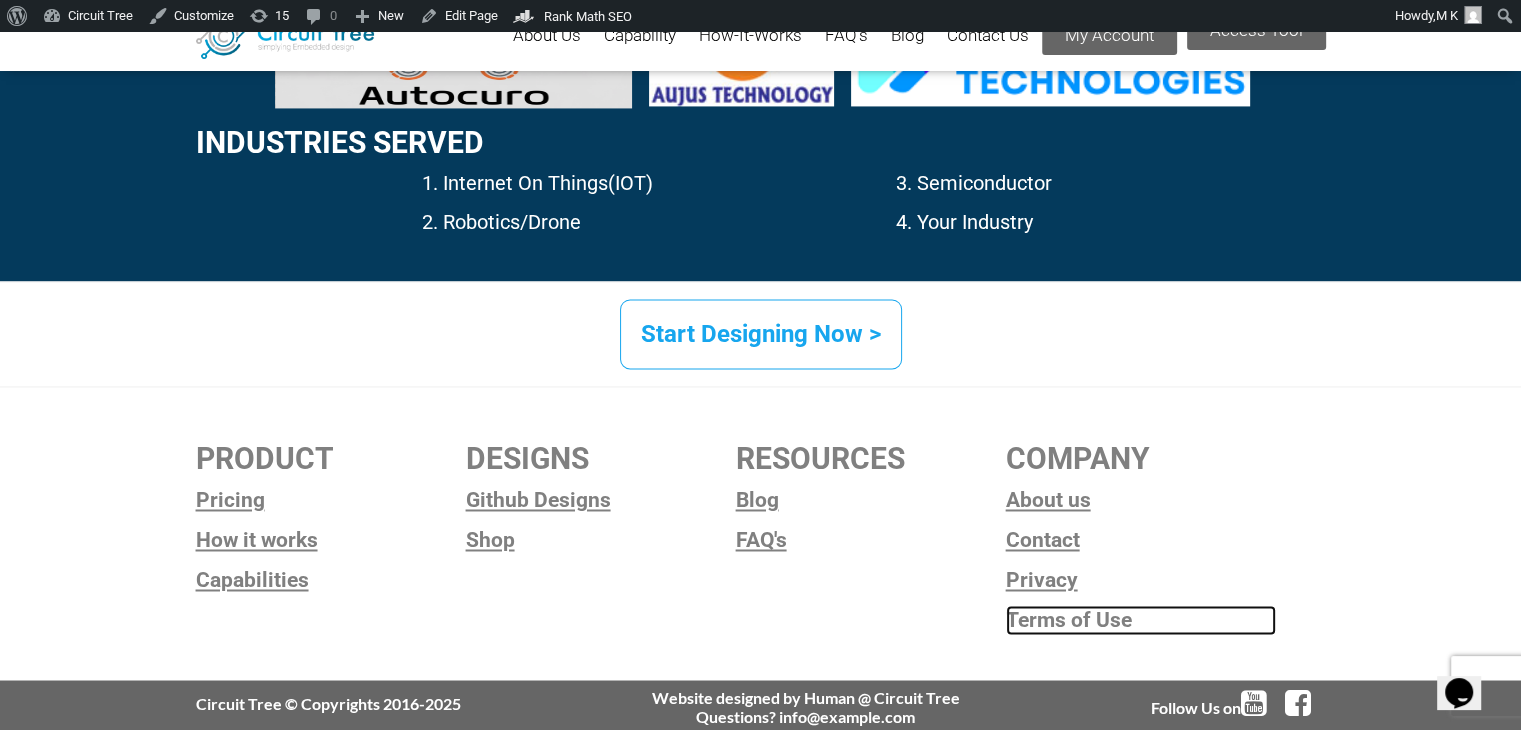 click on "Terms of Use" at bounding box center (1141, 620) 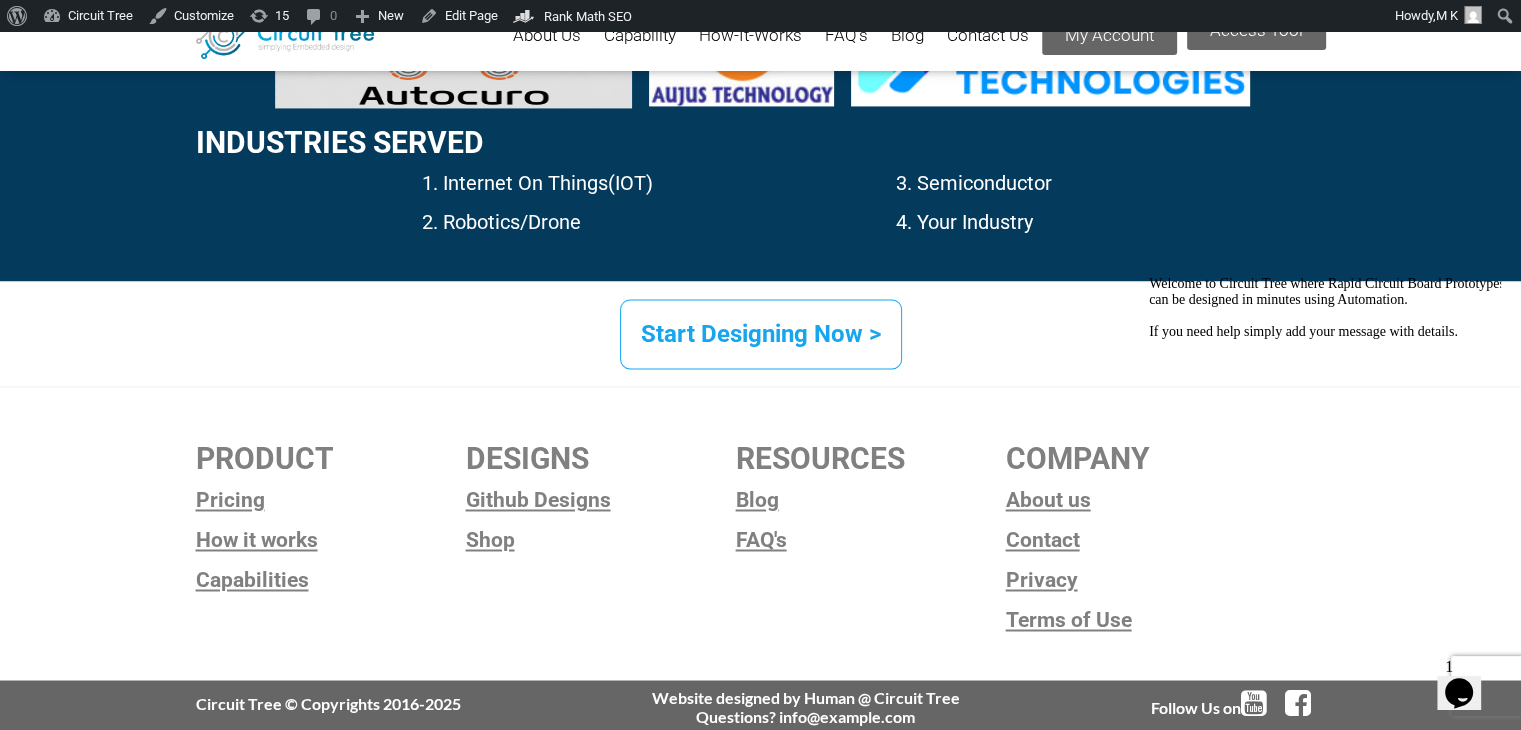 click at bounding box center [1329, 276] 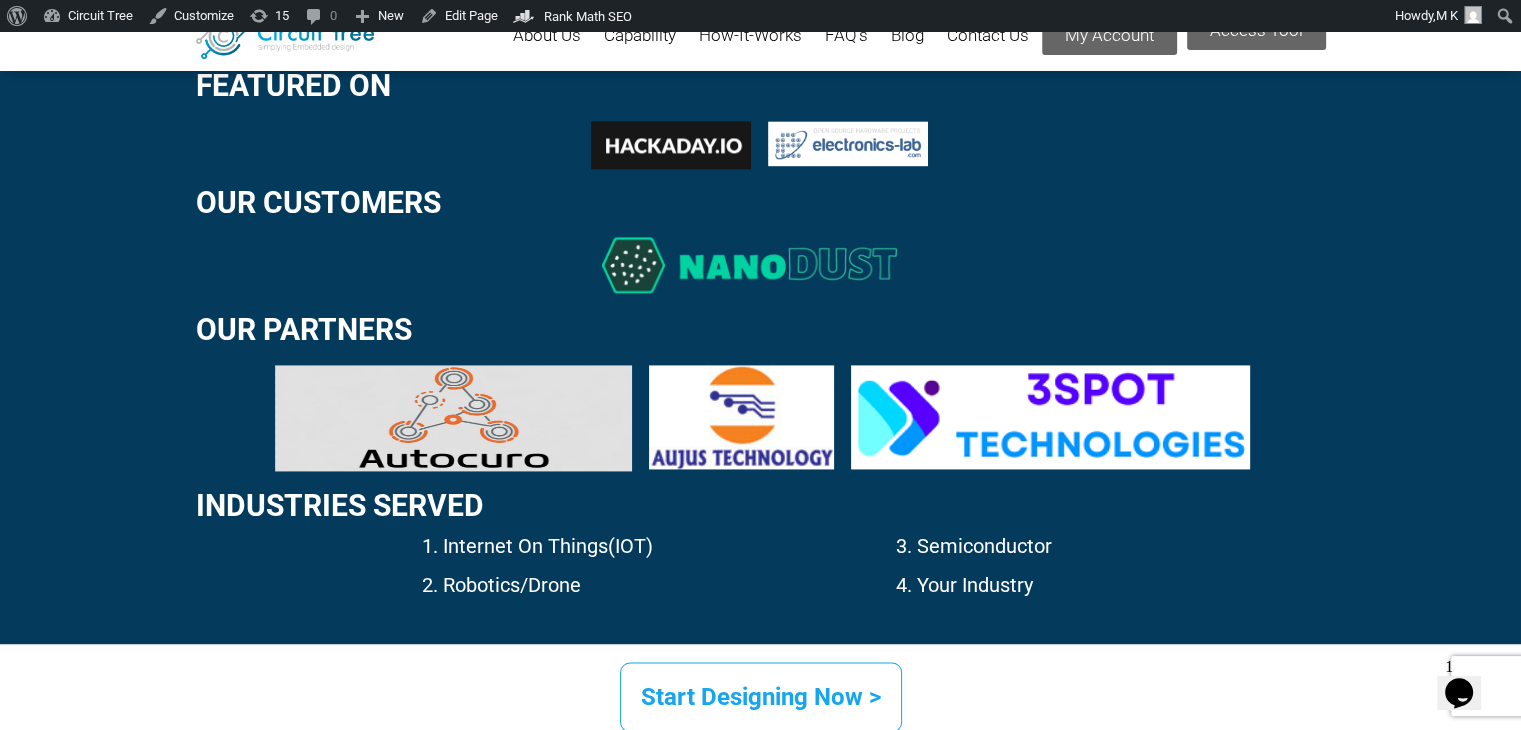 scroll, scrollTop: 2748, scrollLeft: 0, axis: vertical 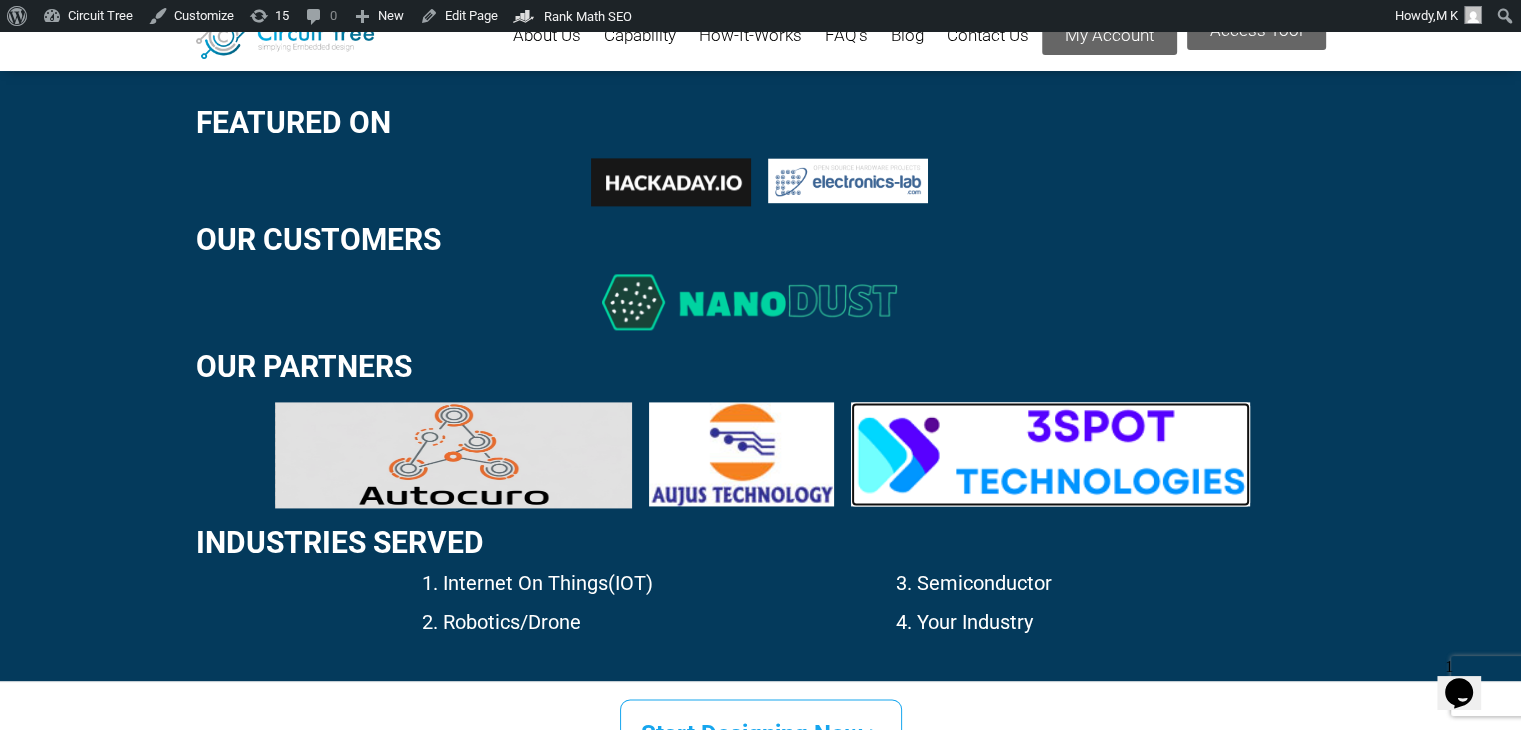 click at bounding box center (1050, 454) 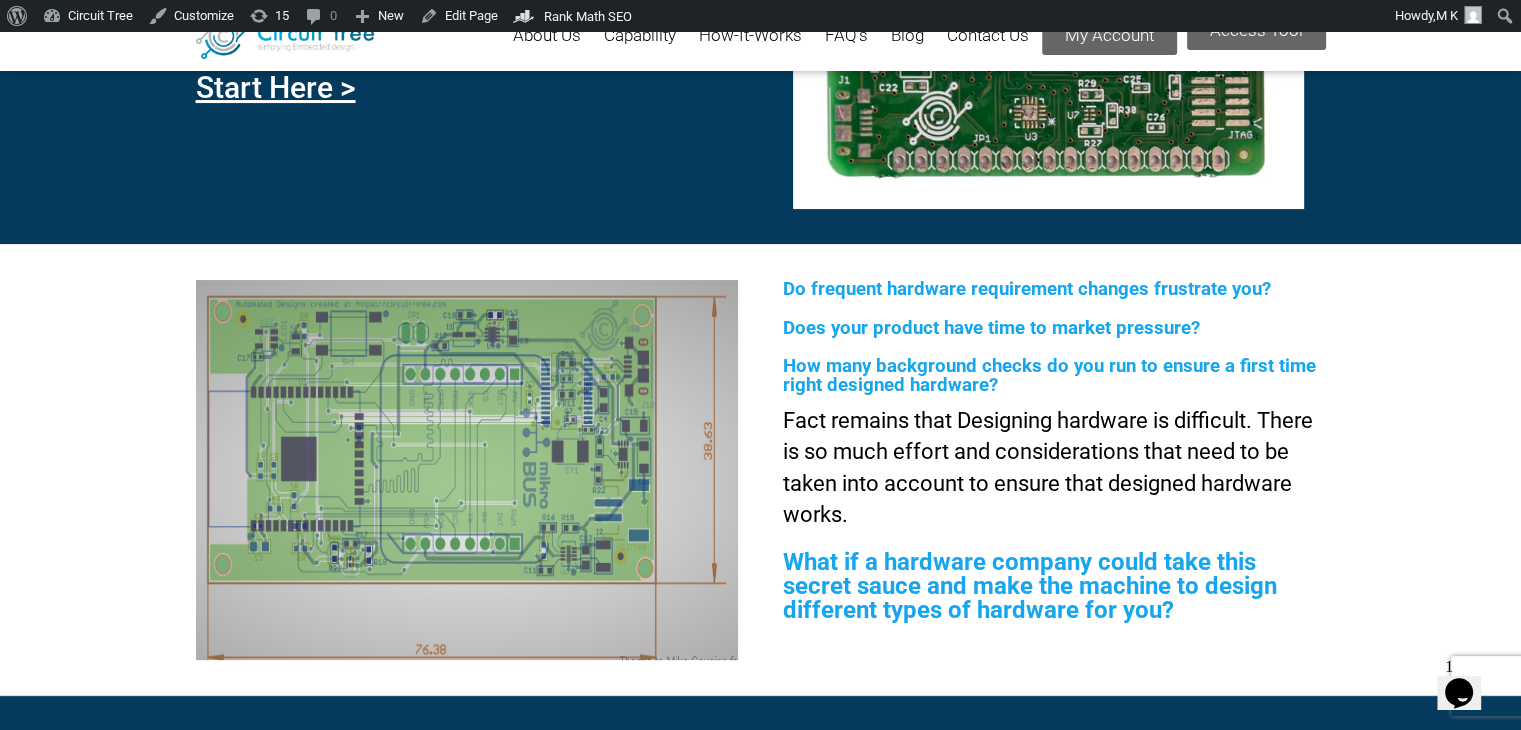 scroll, scrollTop: 0, scrollLeft: 0, axis: both 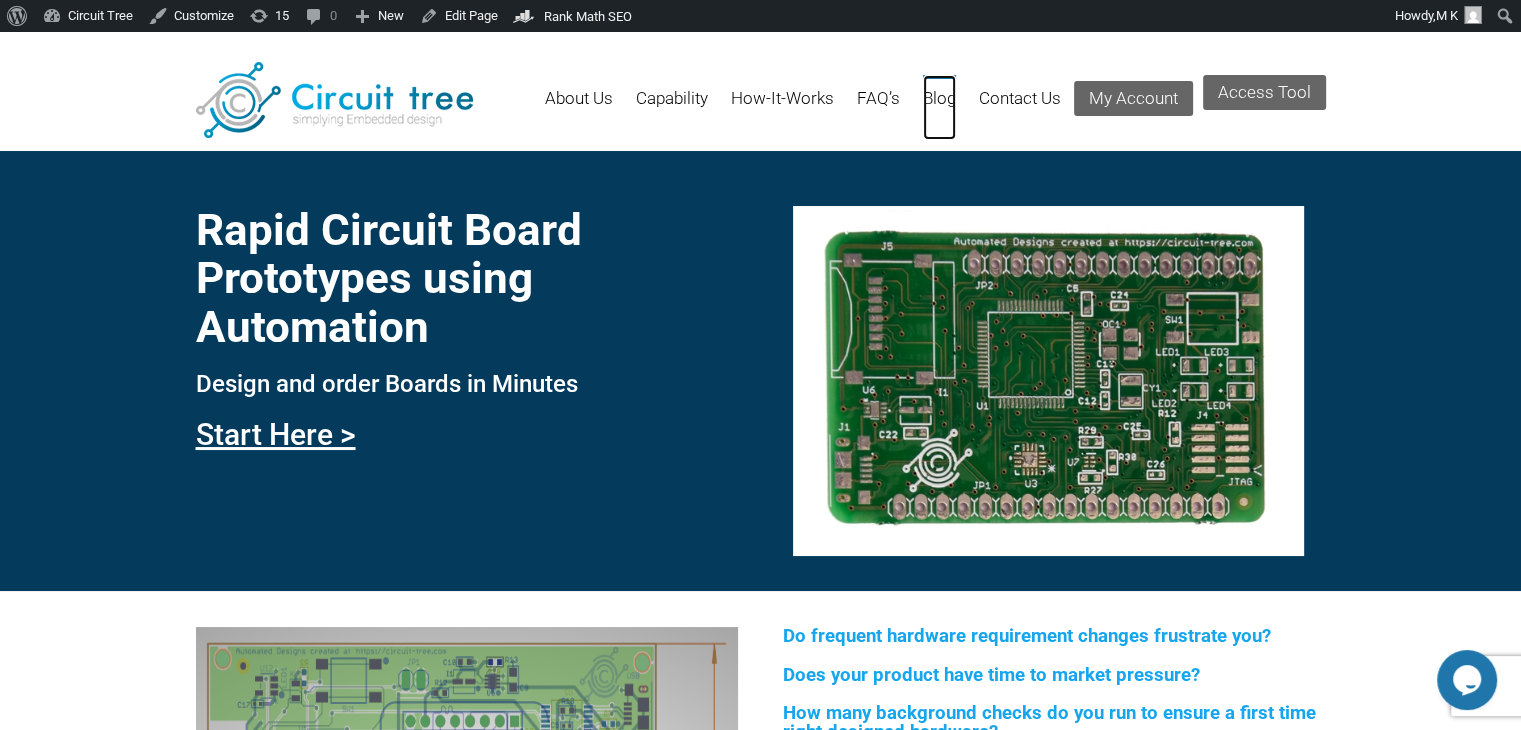 click on "Blog" at bounding box center [939, 107] 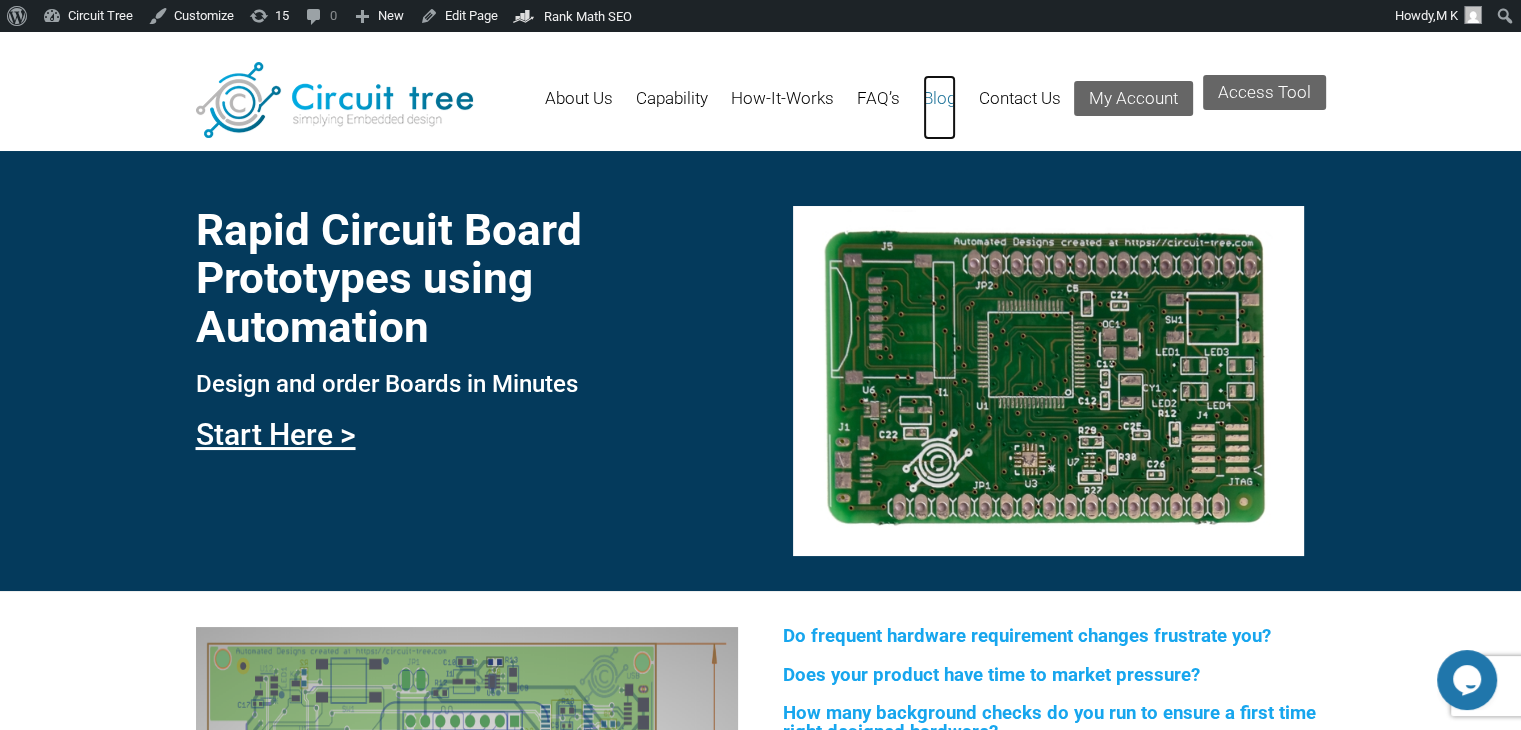 scroll, scrollTop: 0, scrollLeft: 0, axis: both 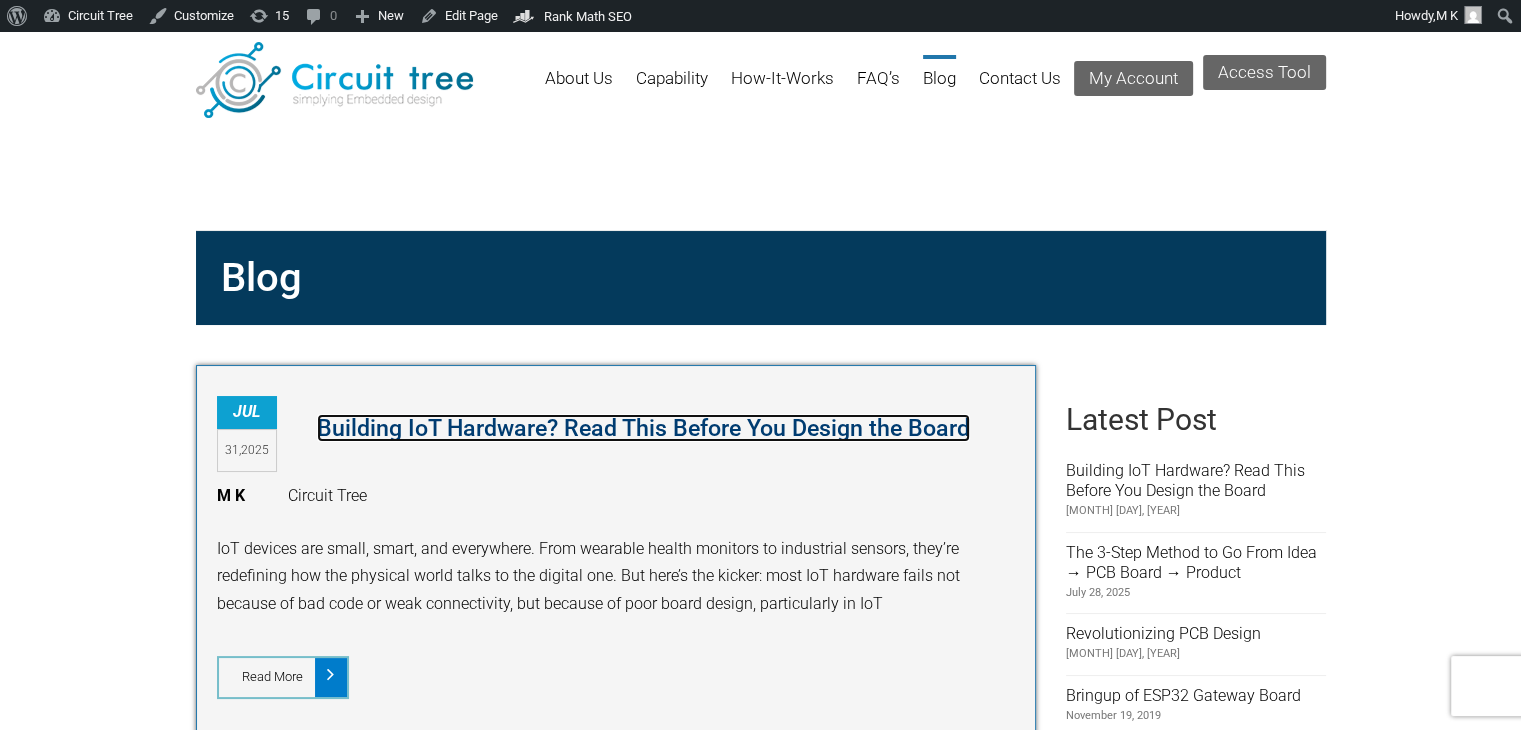 click on "Building IoT Hardware? Read This Before You Design the Board" at bounding box center (643, 428) 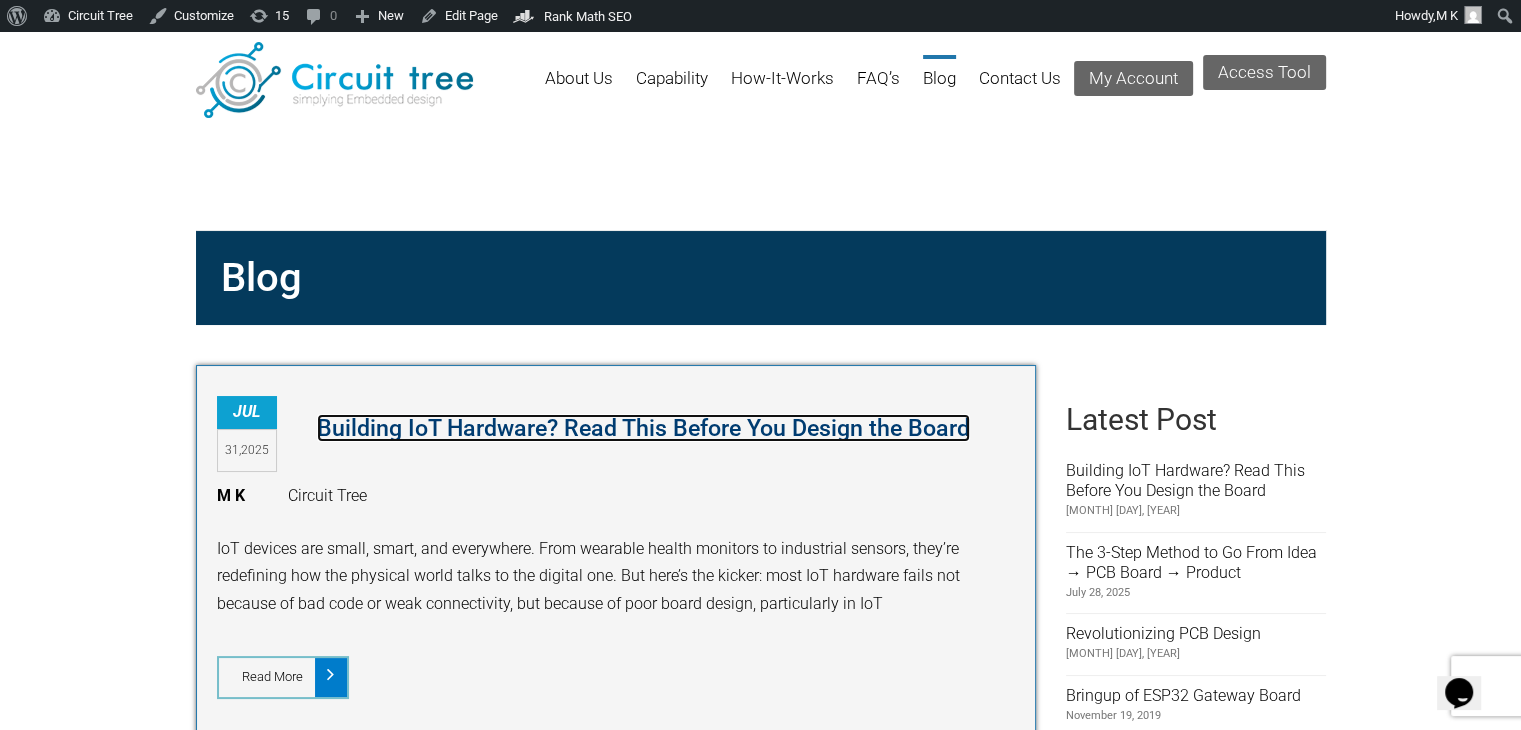 scroll, scrollTop: 0, scrollLeft: 0, axis: both 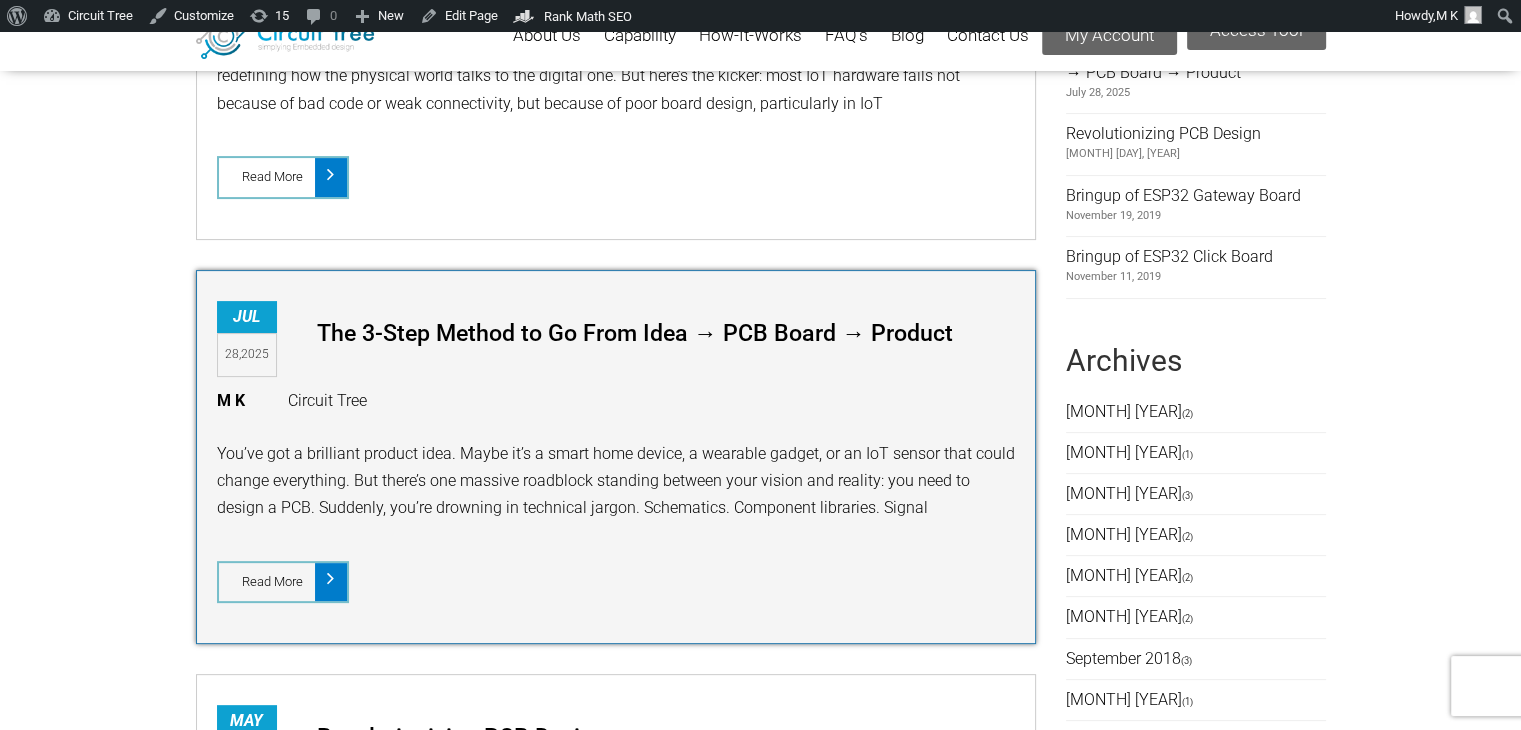 click on "The 3-Step Method to Go From Idea → PCB Board → Product" at bounding box center [666, 337] 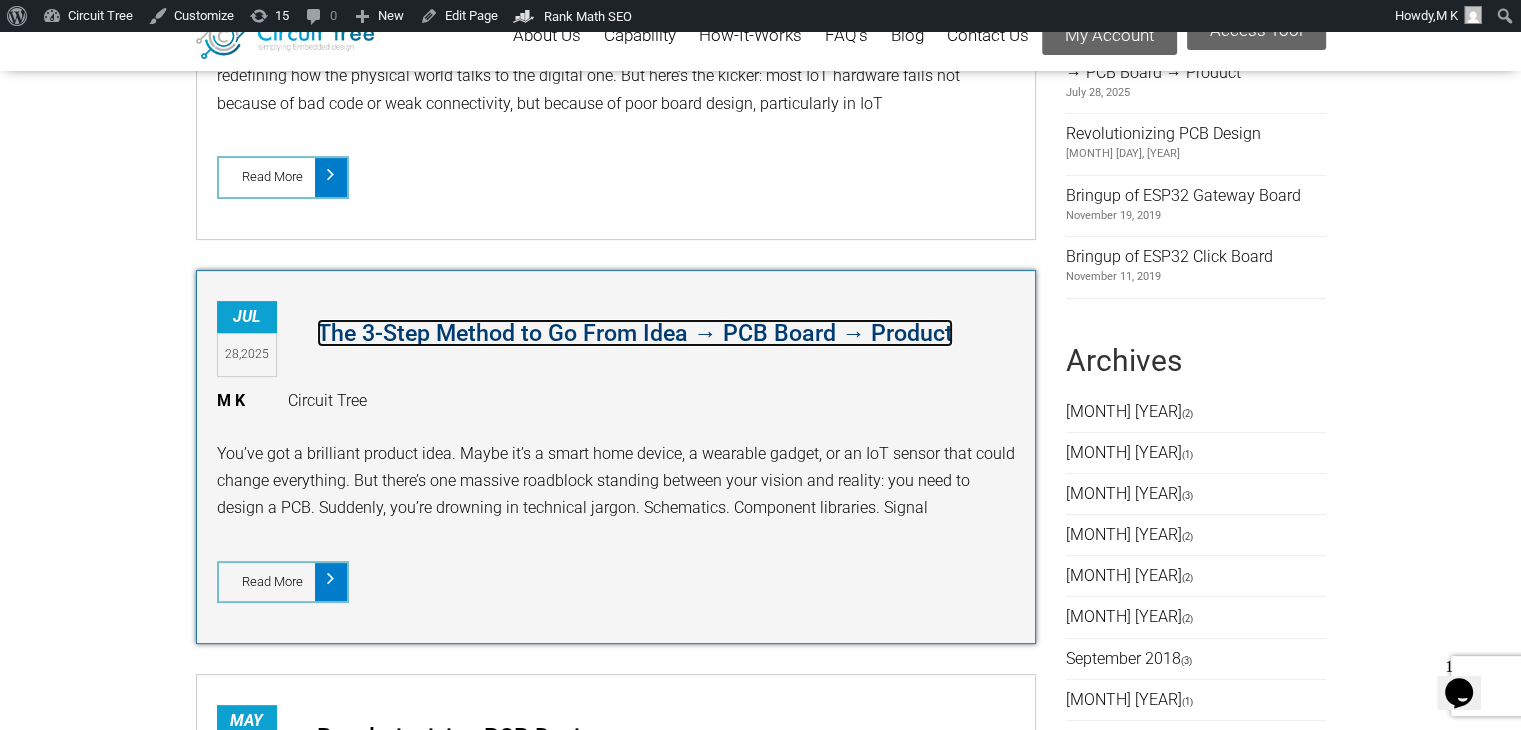 scroll, scrollTop: 0, scrollLeft: 0, axis: both 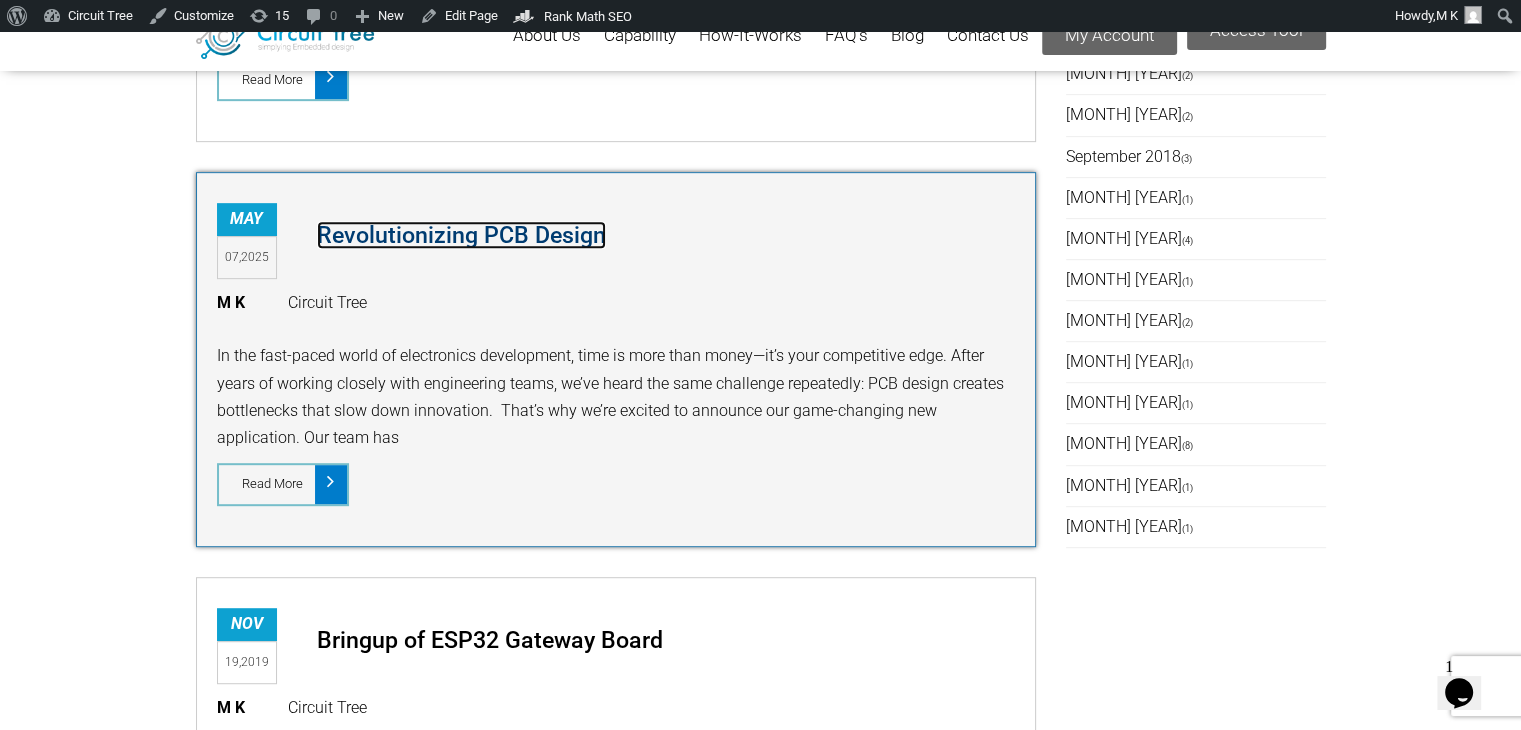 click on "Revolutionizing PCB Design" at bounding box center [461, 235] 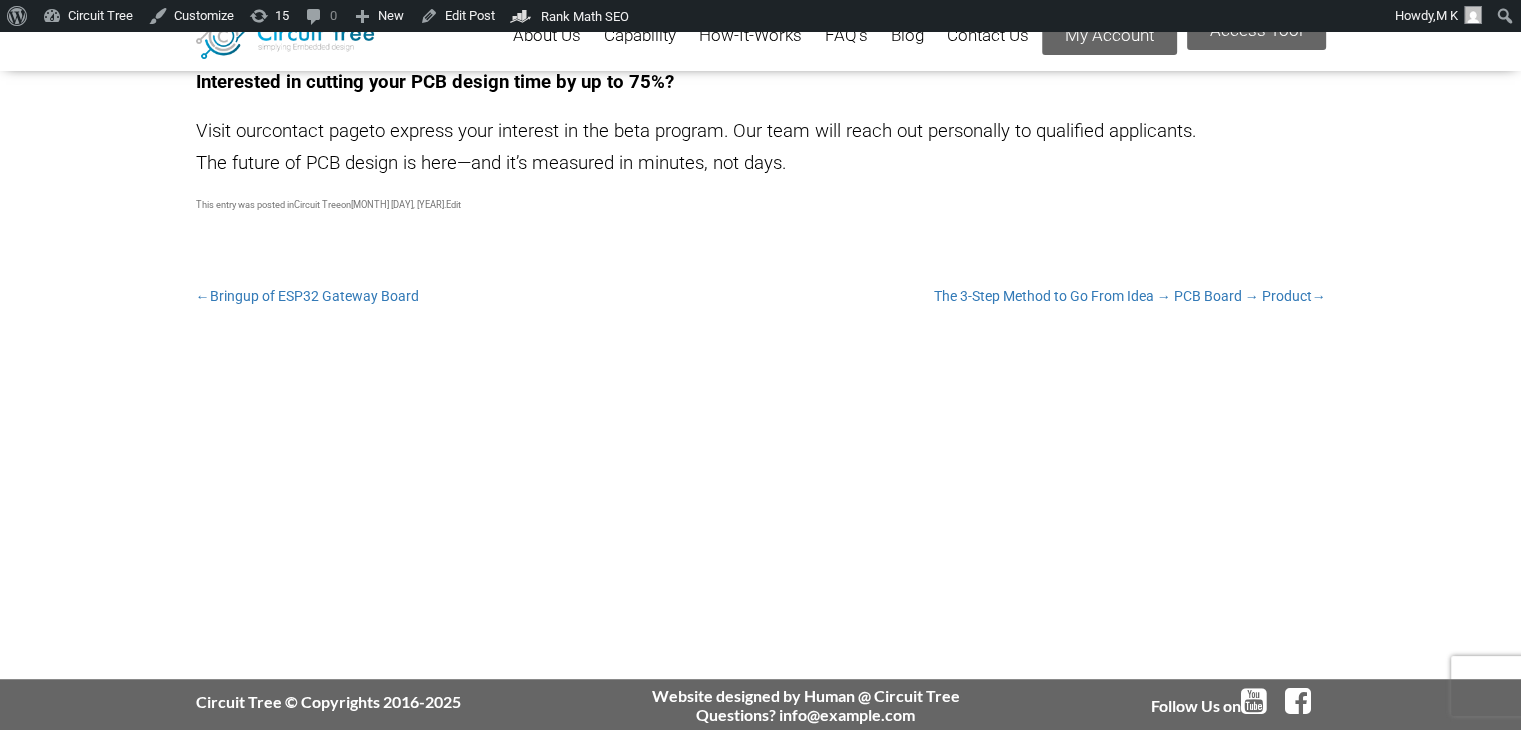 scroll, scrollTop: 738, scrollLeft: 0, axis: vertical 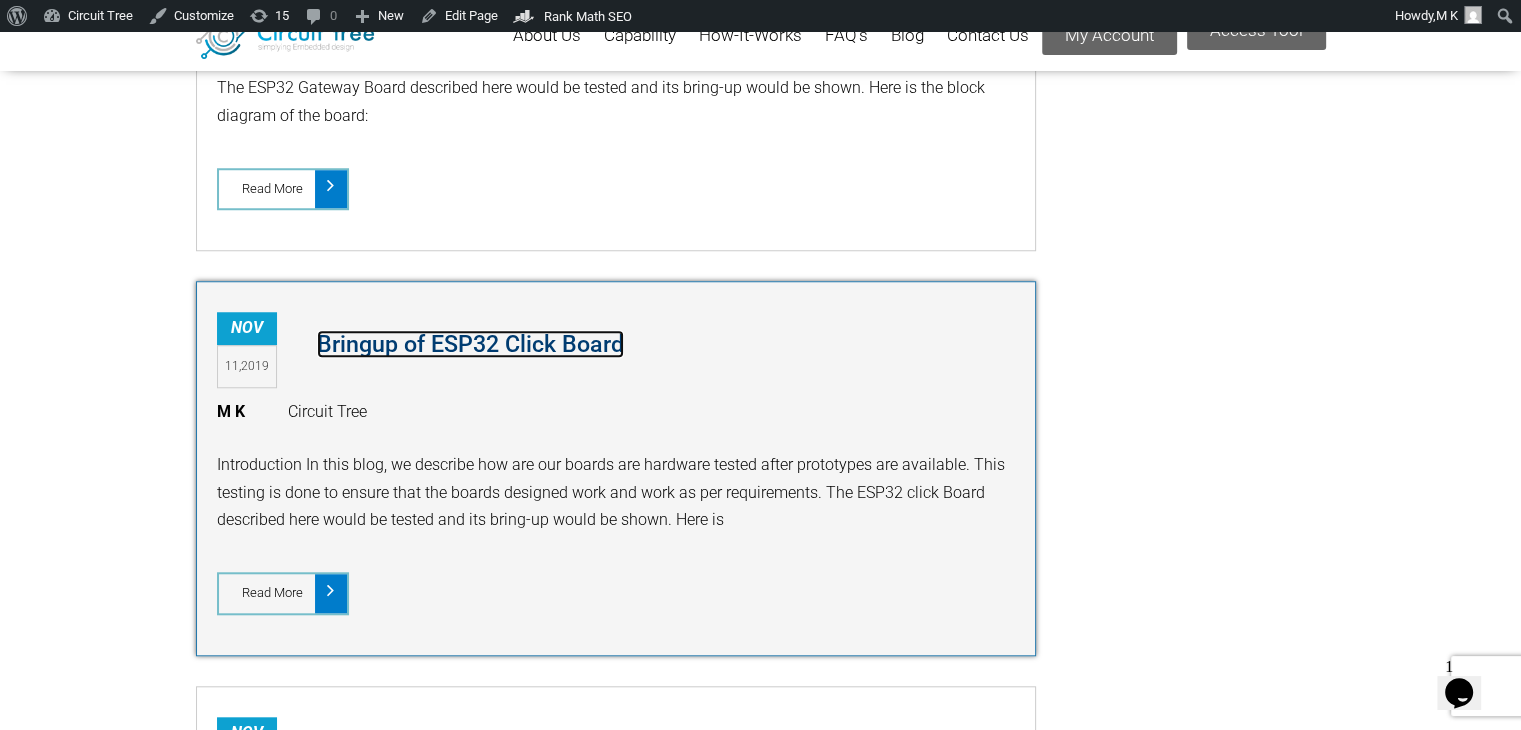 click on "Bringup of ESP32 Click Board" at bounding box center [470, 344] 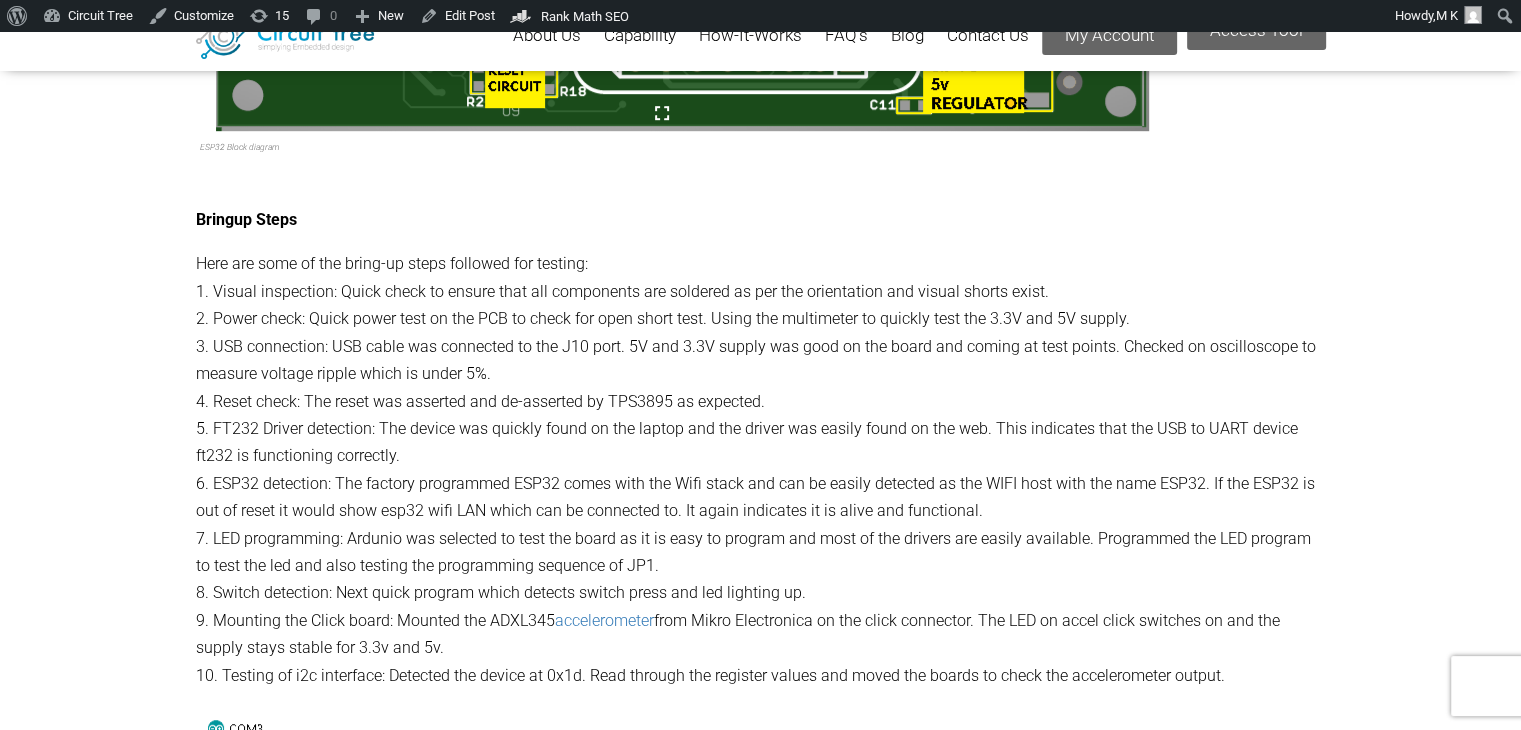 scroll, scrollTop: 1584, scrollLeft: 0, axis: vertical 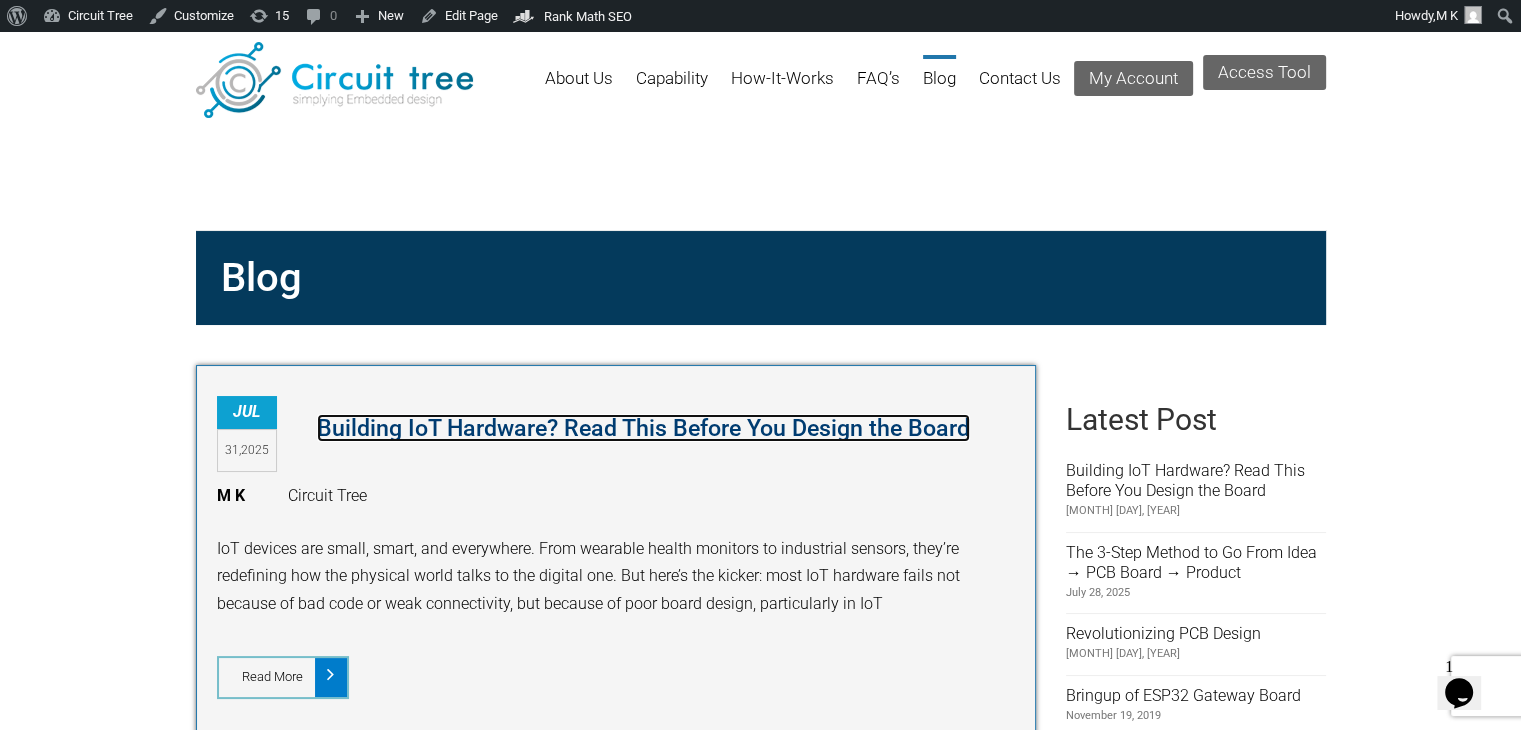 click on "Building IoT Hardware? Read This Before You Design the Board" at bounding box center [643, 428] 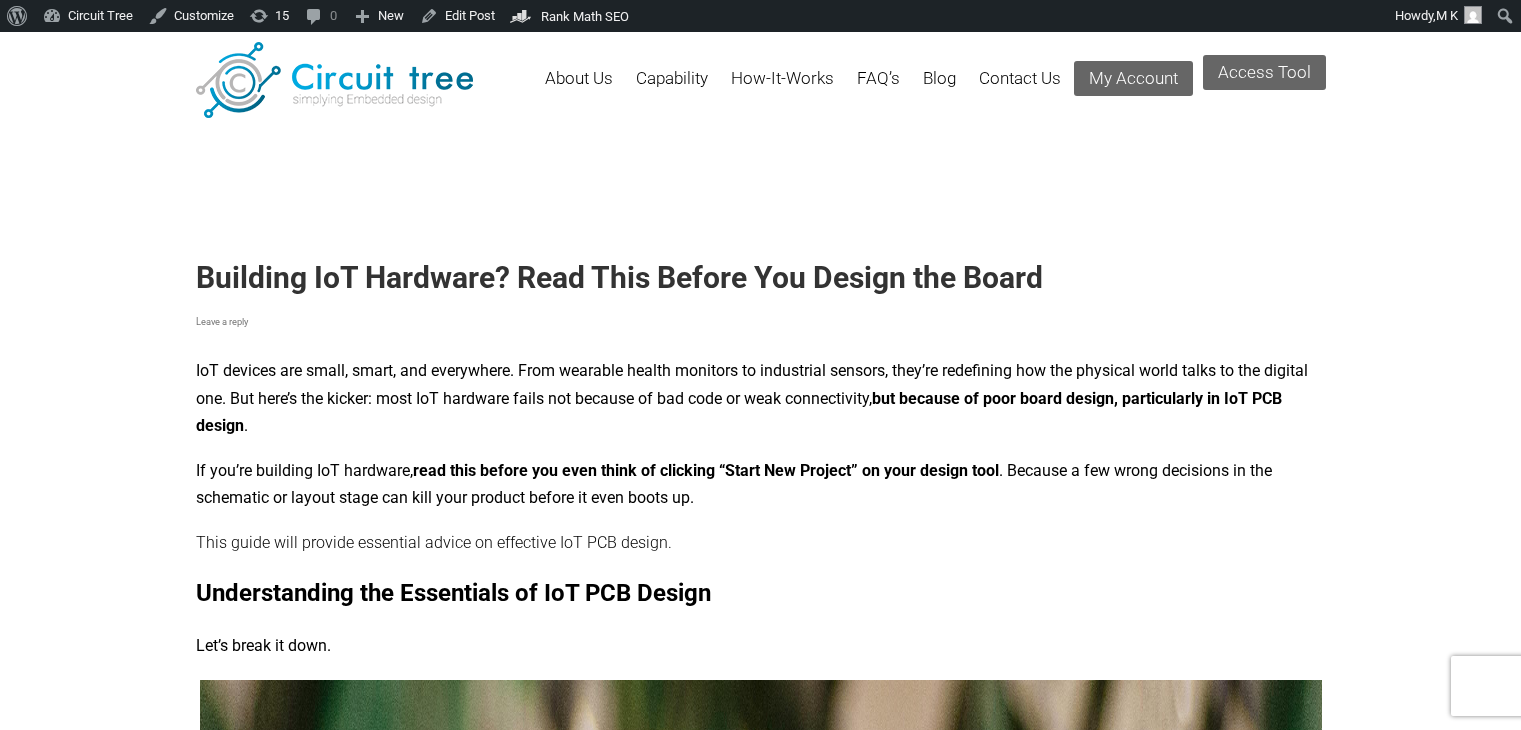 scroll, scrollTop: 0, scrollLeft: 0, axis: both 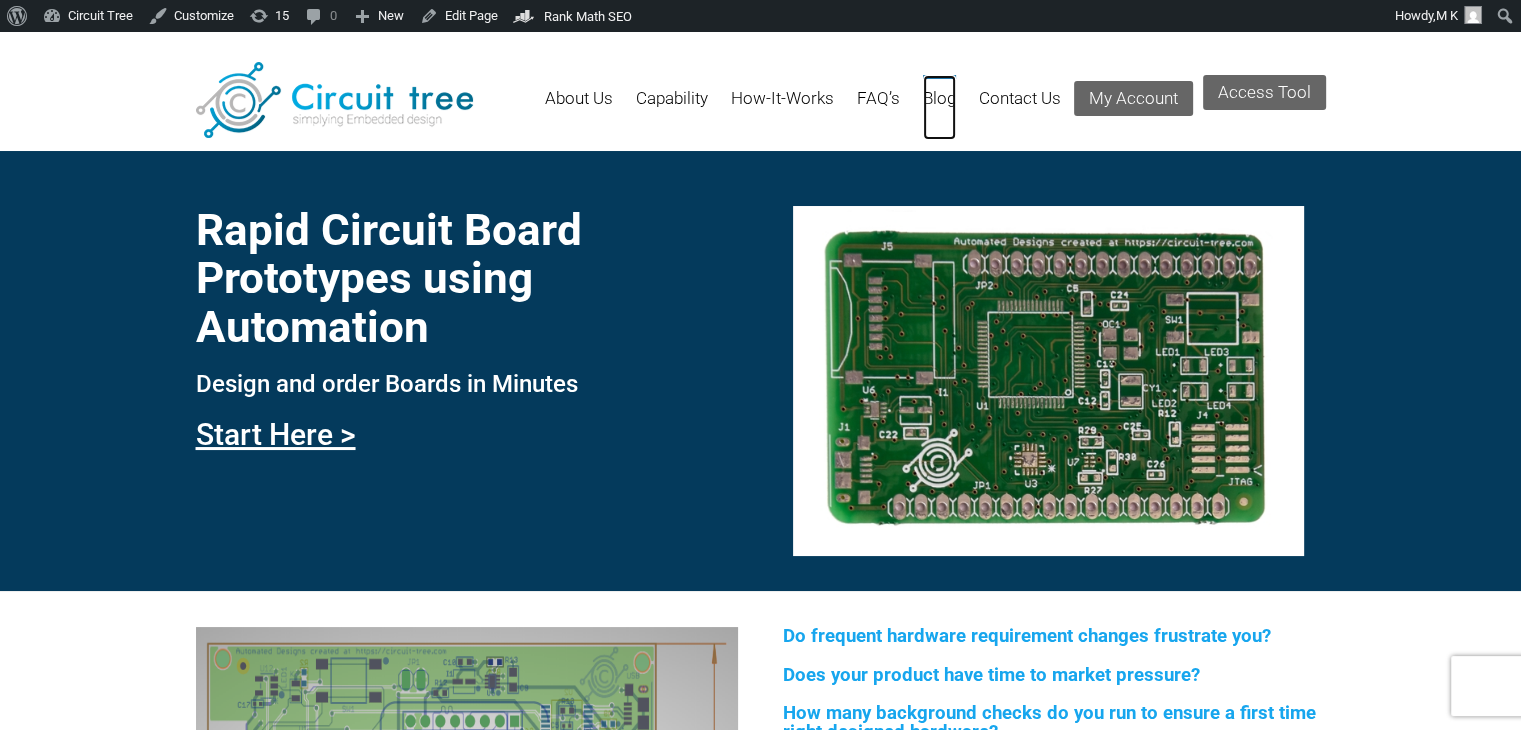click on "Blog" at bounding box center [939, 107] 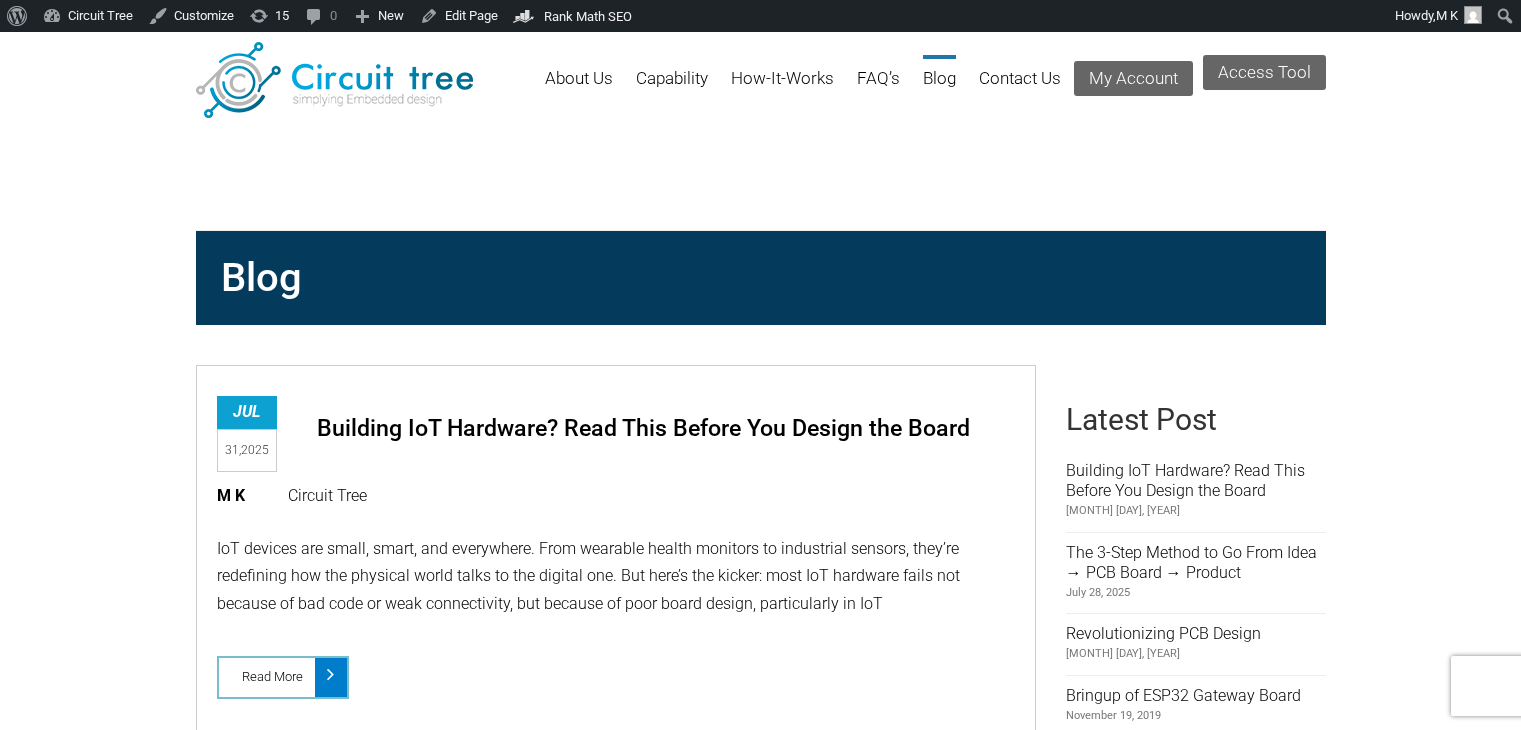 scroll, scrollTop: 0, scrollLeft: 0, axis: both 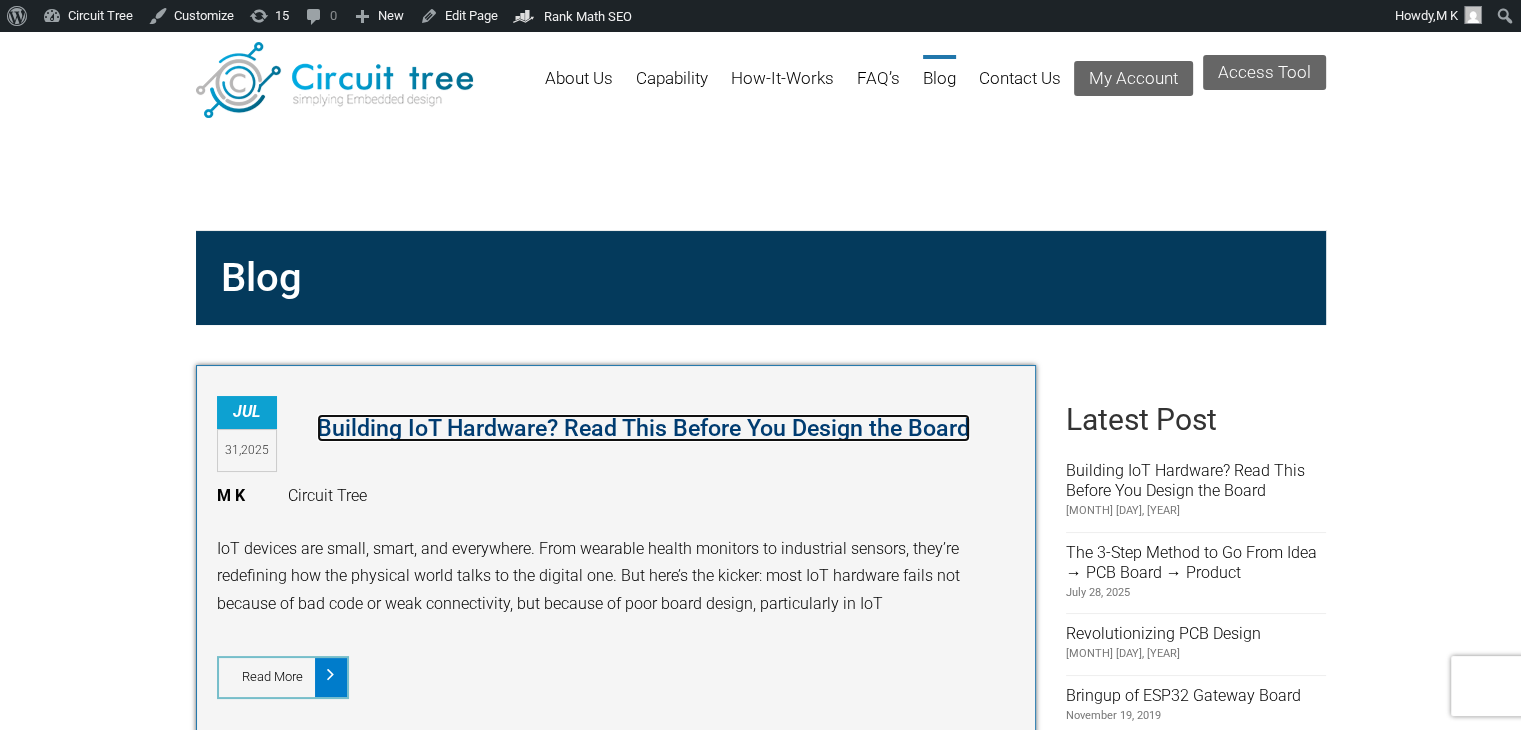 click on "Building IoT Hardware? Read This Before You Design the Board" at bounding box center [643, 428] 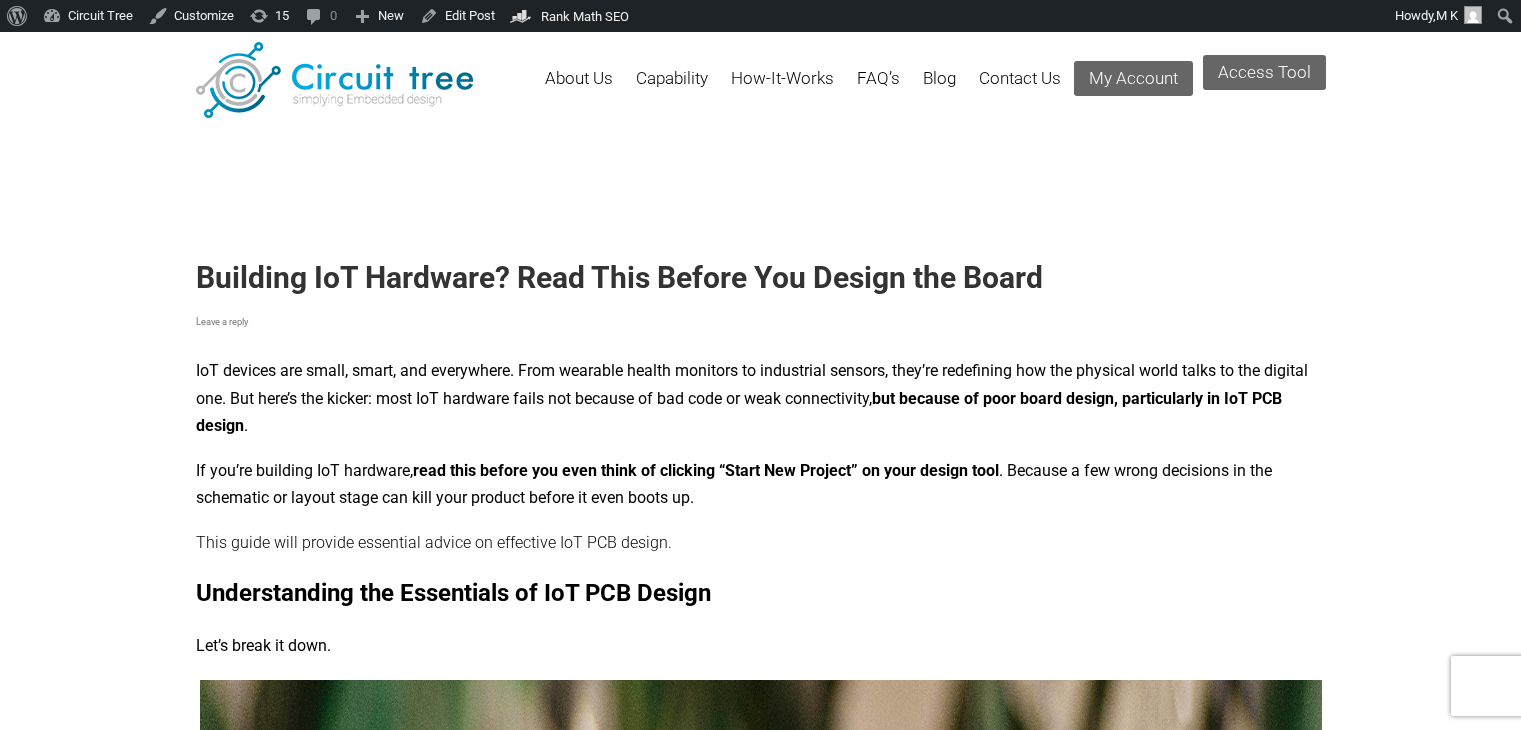 scroll, scrollTop: 0, scrollLeft: 0, axis: both 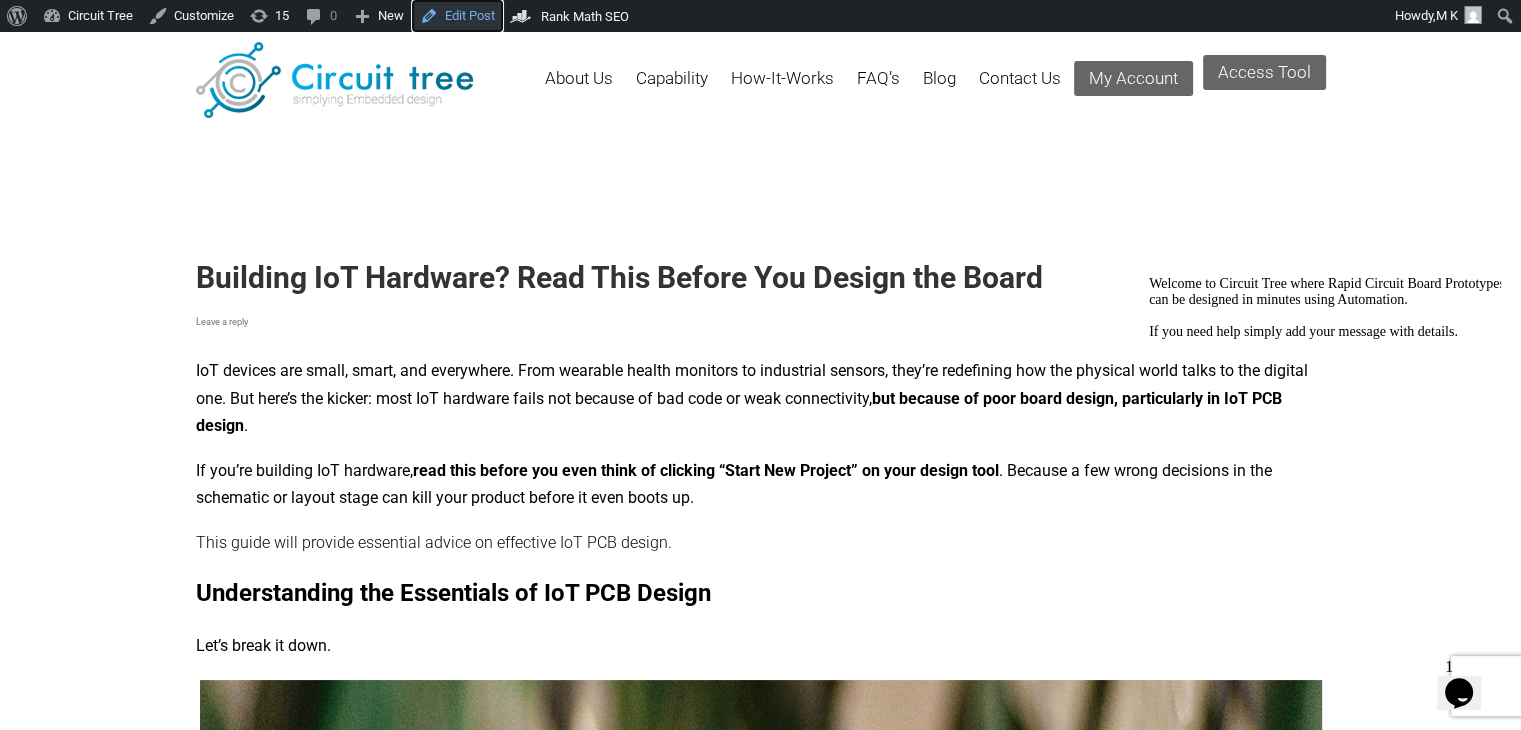 click on "Edit Post" at bounding box center [457, 16] 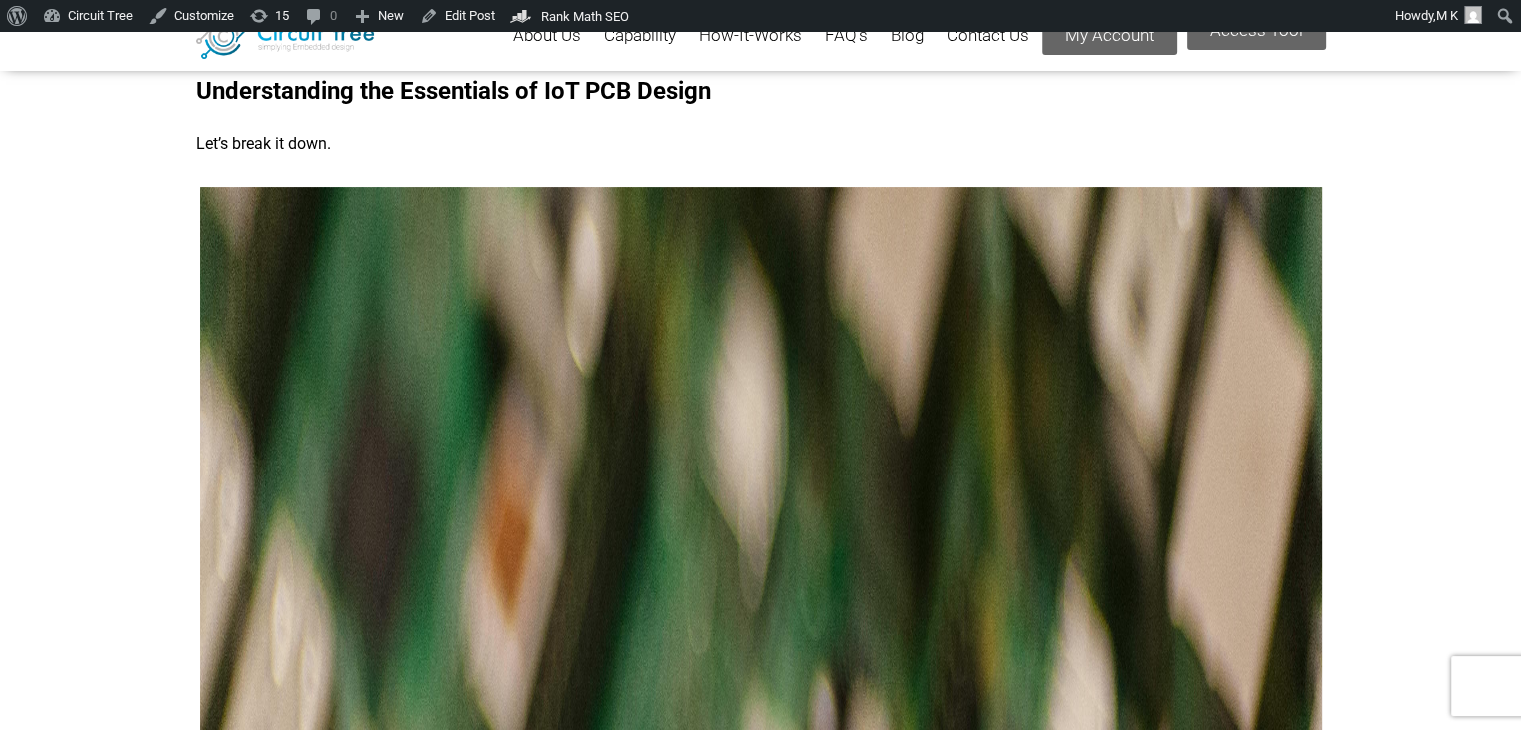 scroll, scrollTop: 474, scrollLeft: 0, axis: vertical 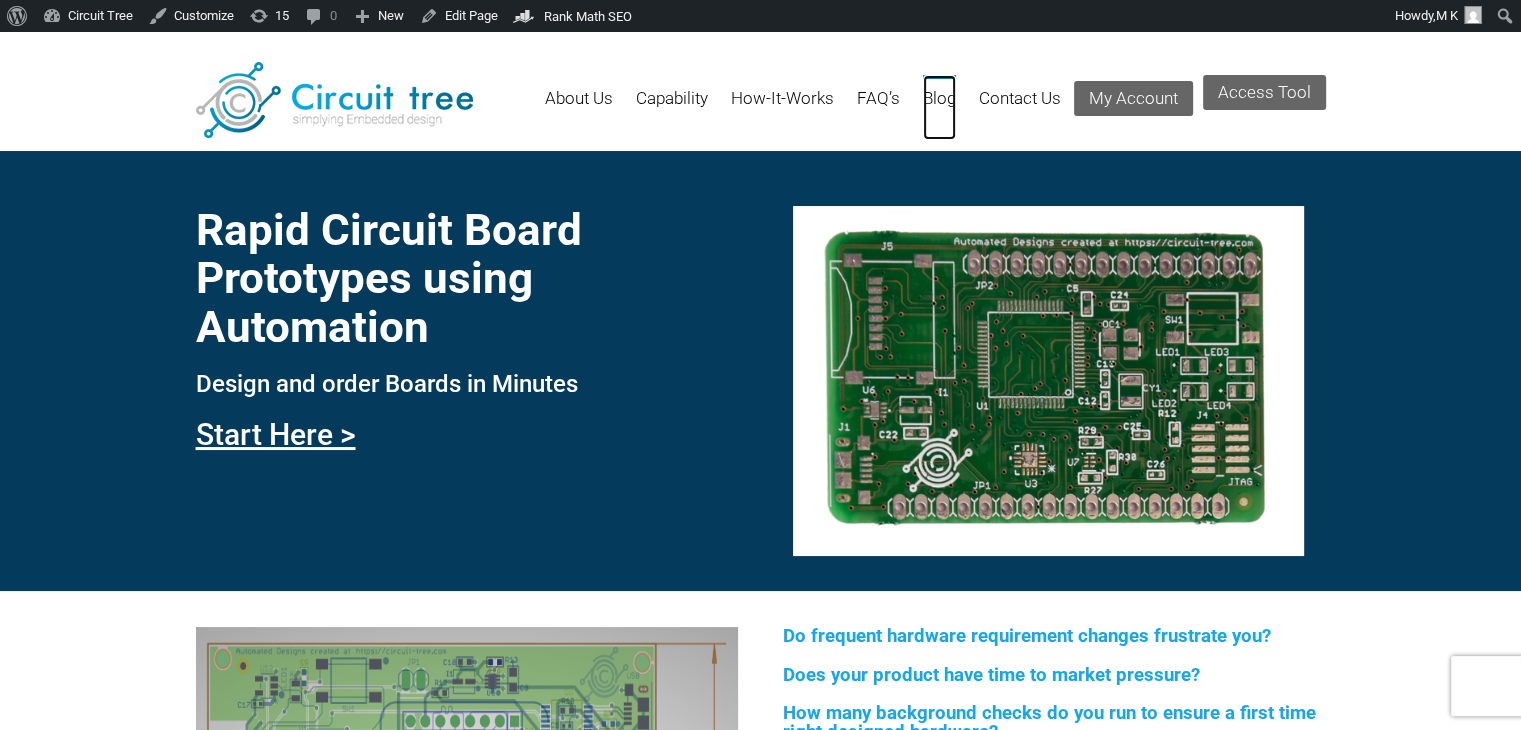 click on "Blog" at bounding box center [939, 107] 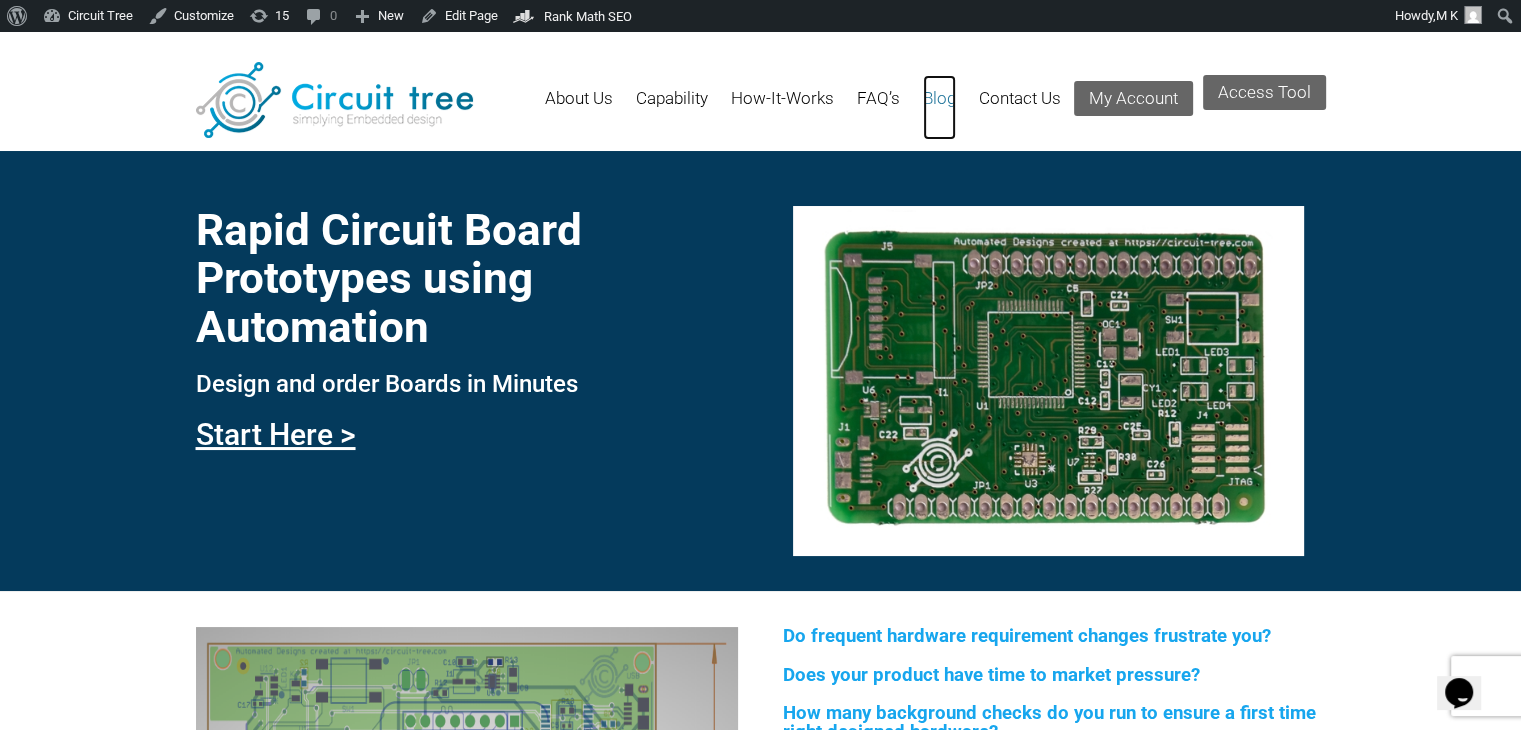 scroll, scrollTop: 0, scrollLeft: 0, axis: both 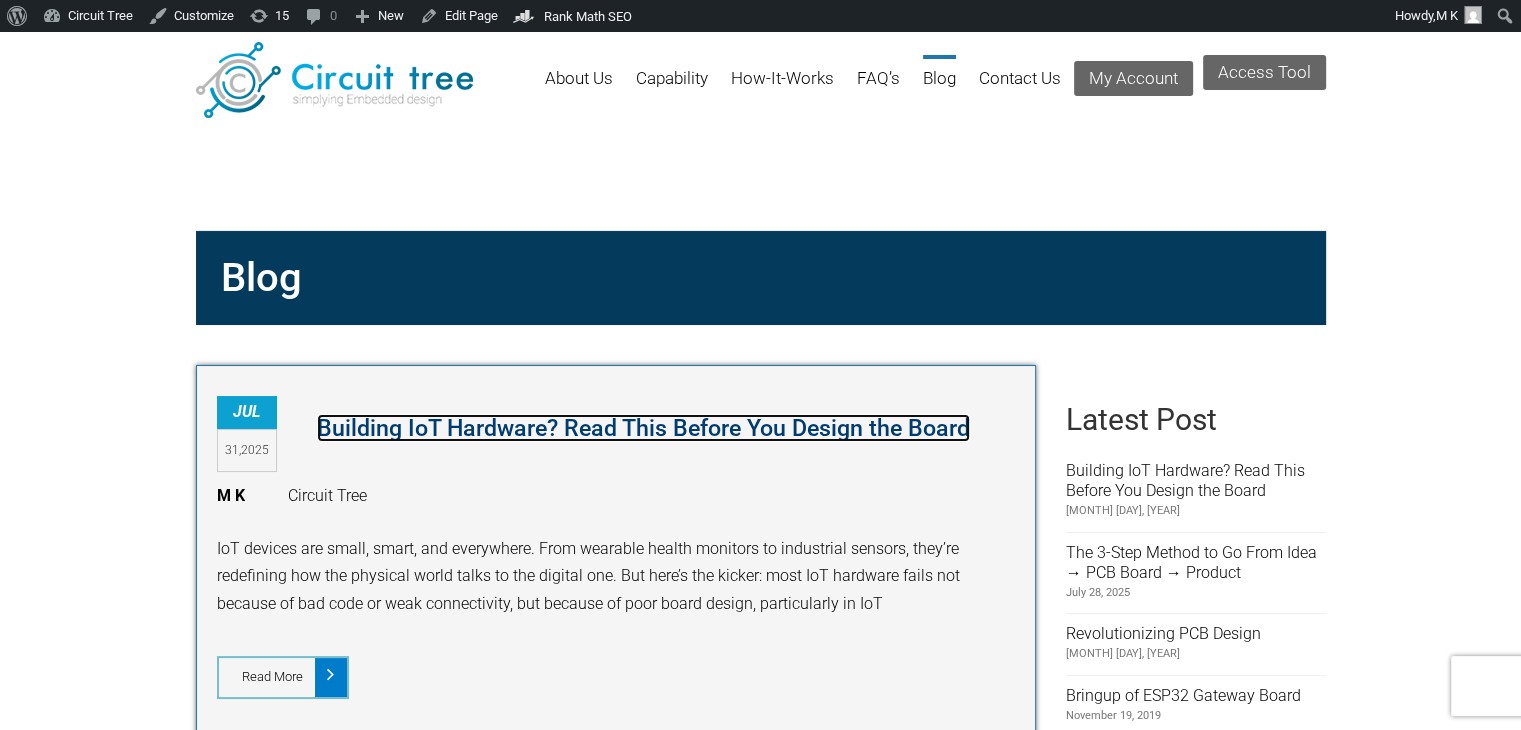 click on "Building IoT Hardware? Read This Before You Design the Board" at bounding box center (643, 428) 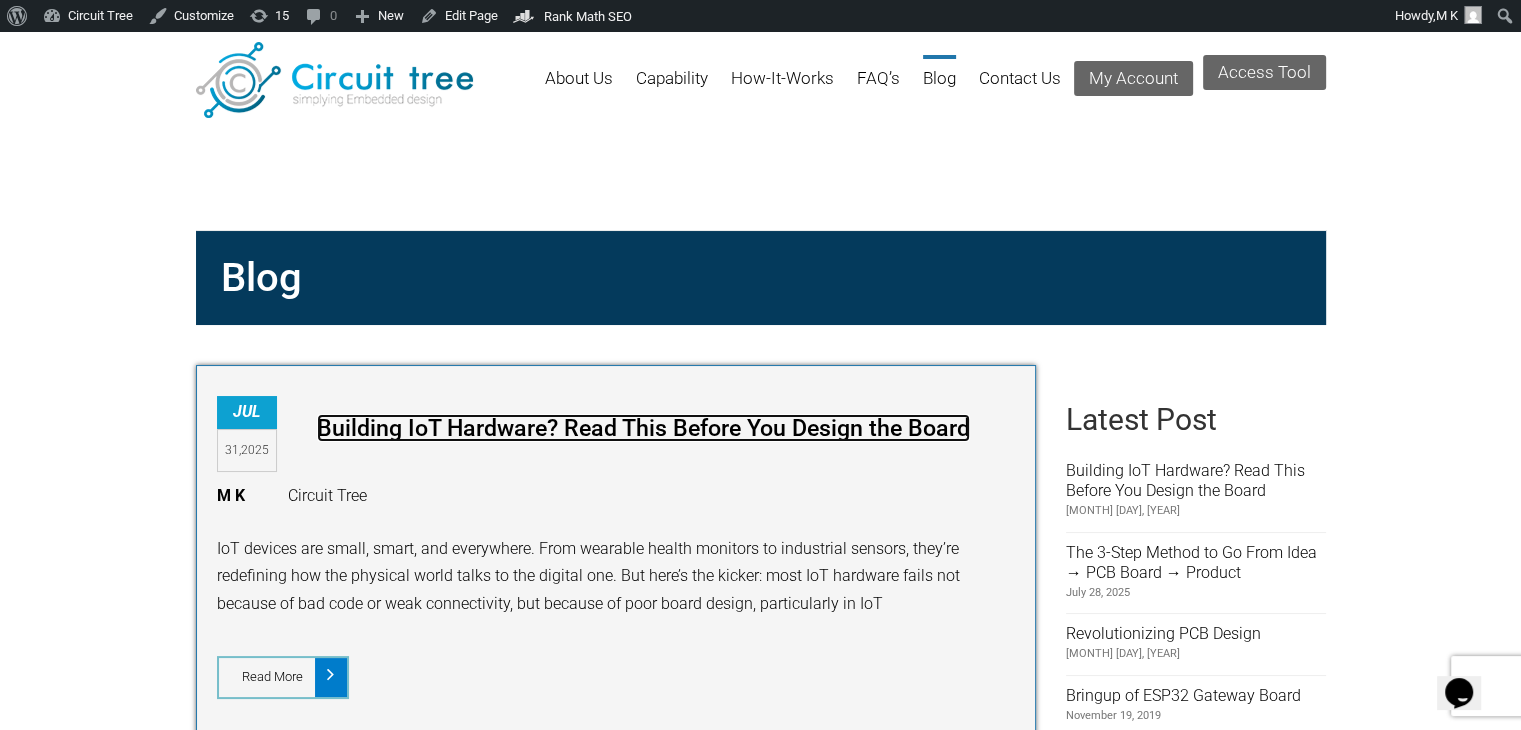 scroll, scrollTop: 0, scrollLeft: 0, axis: both 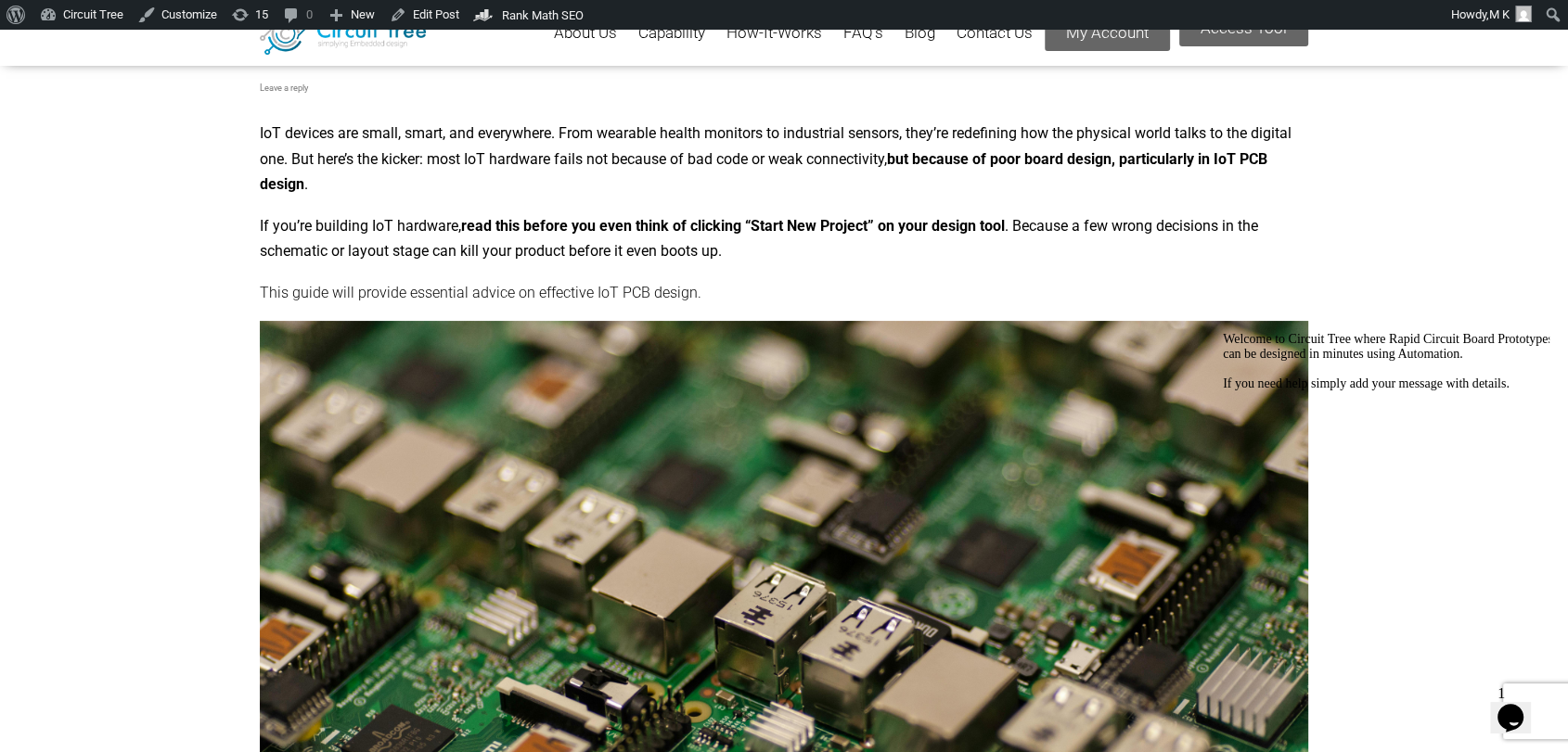 drag, startPoint x: 96, startPoint y: 69, endPoint x: 1526, endPoint y: 276, distance: 1444.9045 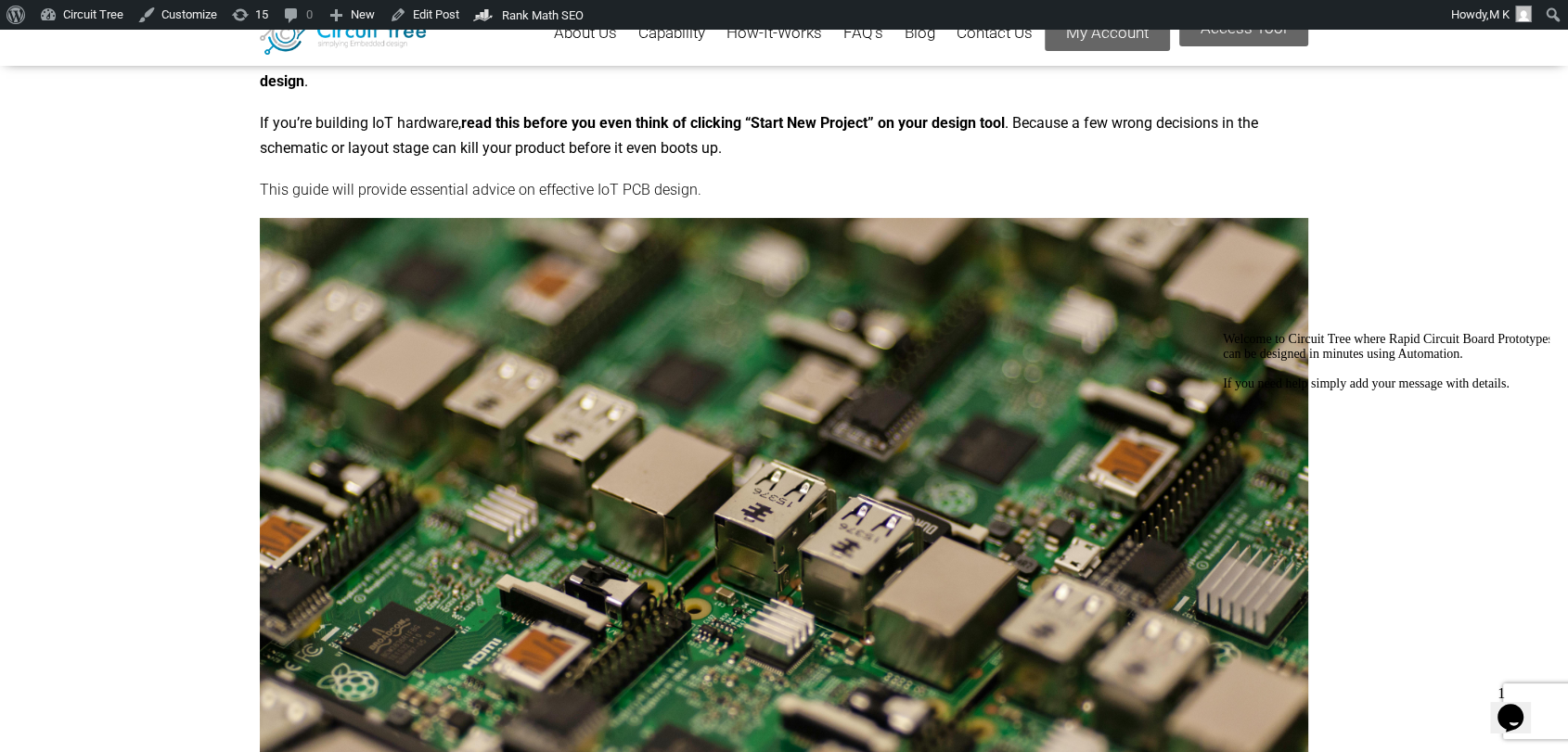 scroll, scrollTop: 0, scrollLeft: 0, axis: both 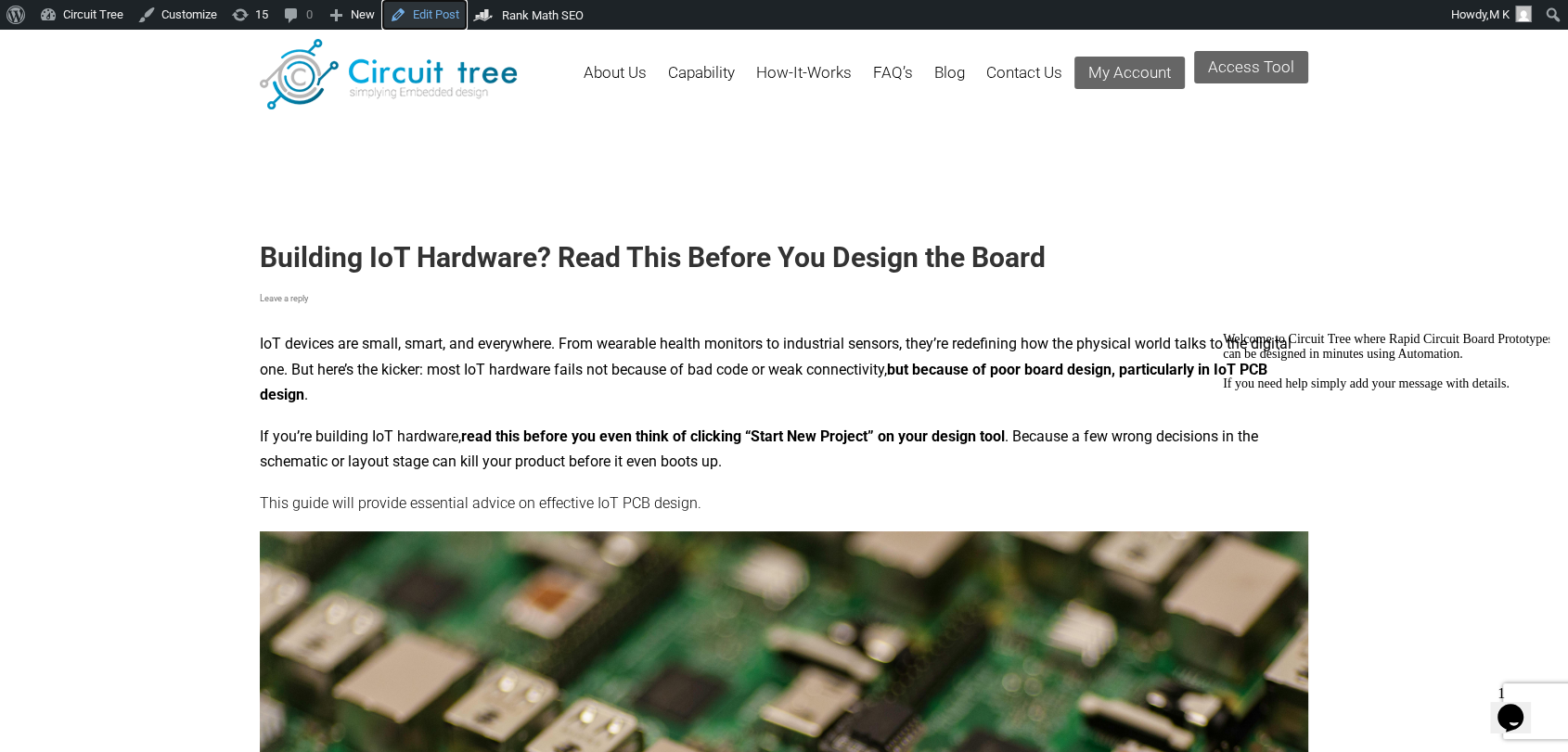 click on "Edit Post" at bounding box center [424, 15] 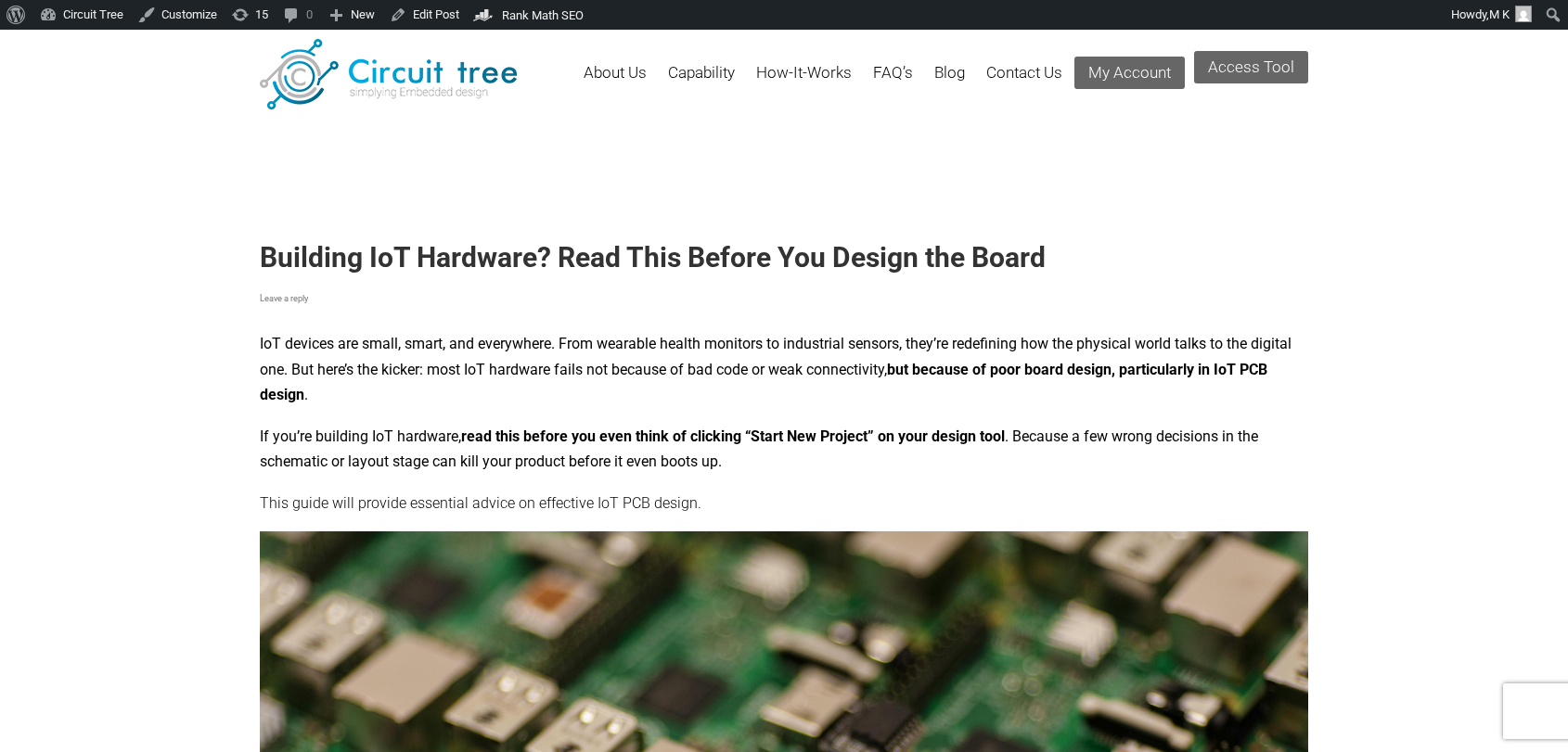scroll, scrollTop: 0, scrollLeft: 0, axis: both 